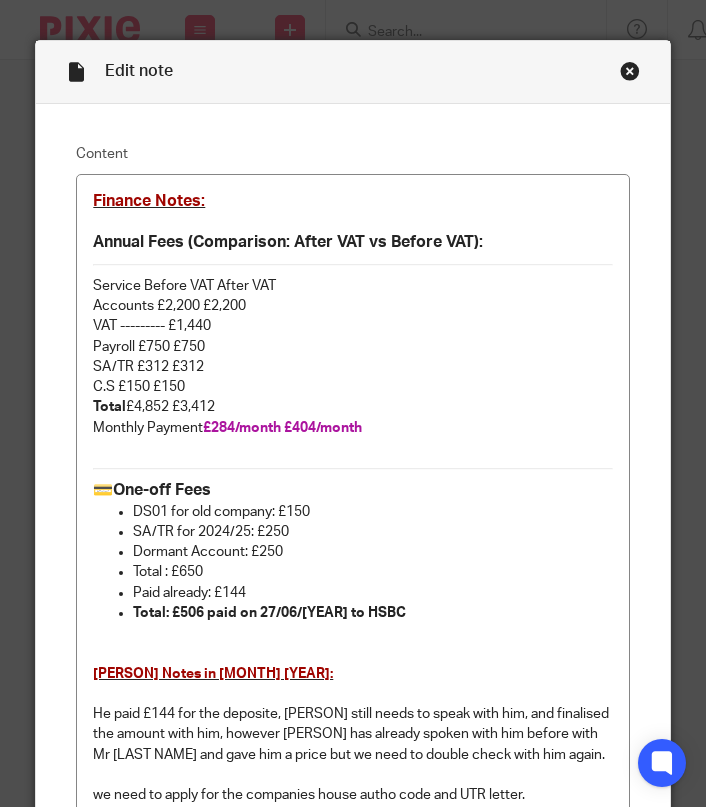 scroll, scrollTop: 0, scrollLeft: 0, axis: both 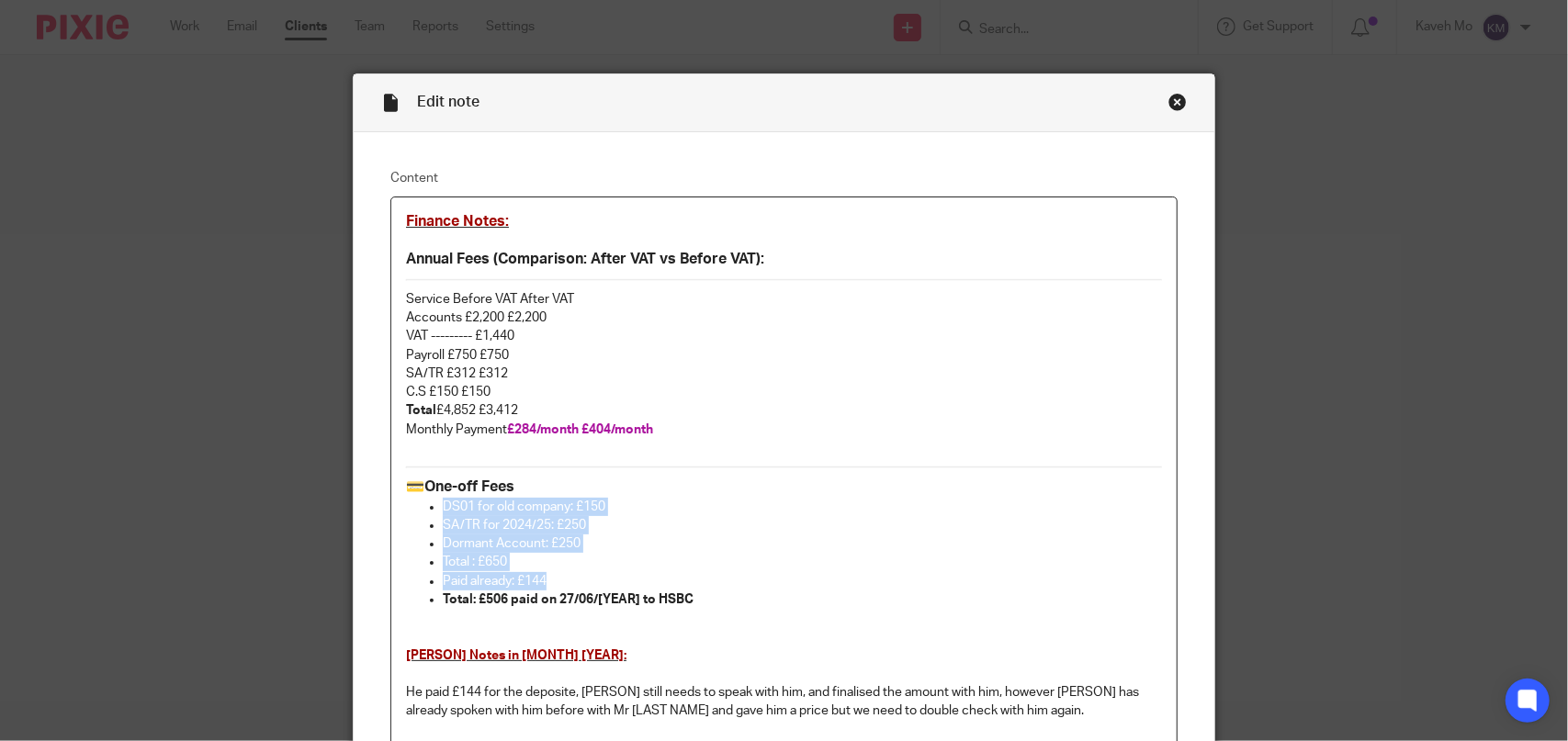 click at bounding box center (1178, 102) 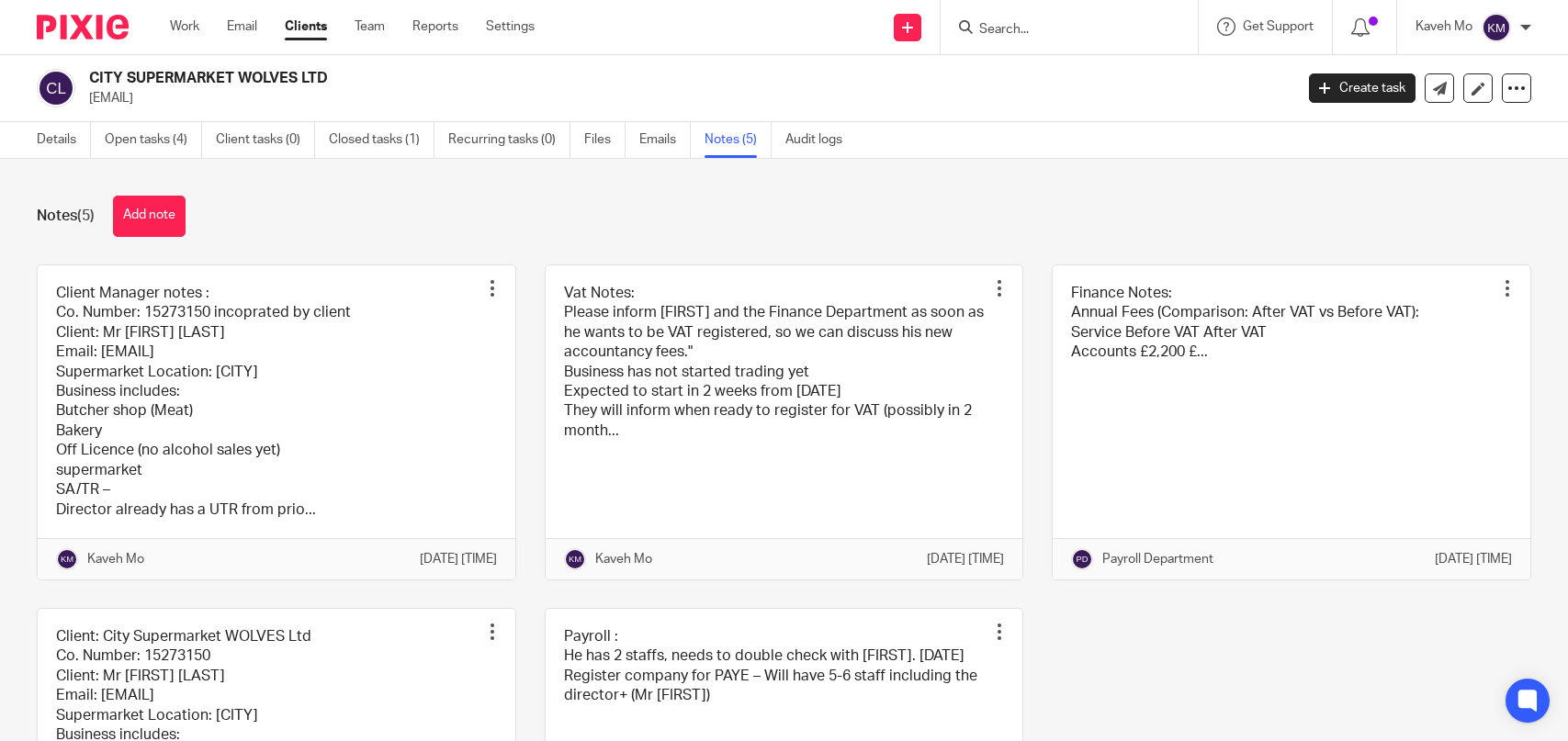 scroll, scrollTop: 0, scrollLeft: 0, axis: both 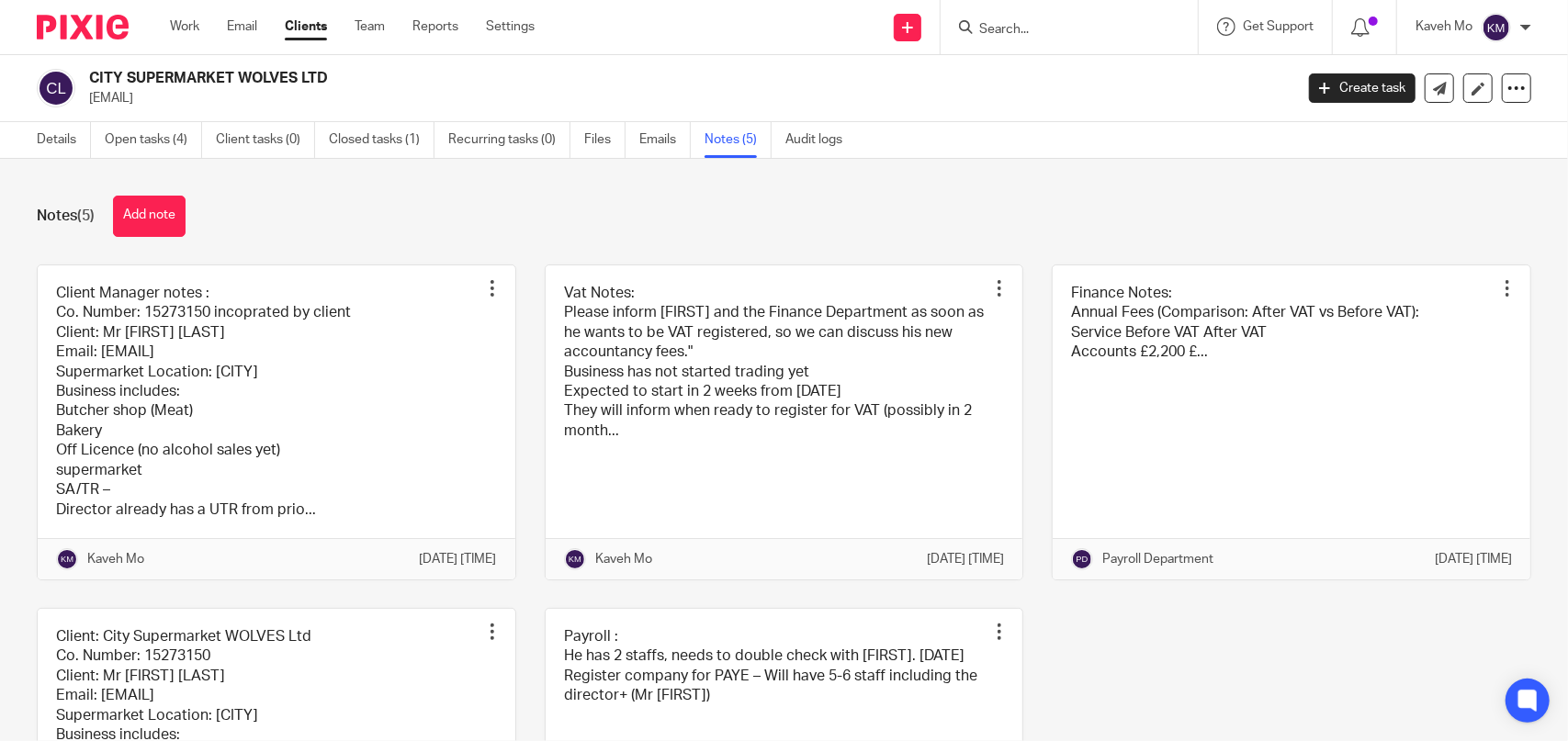 click at bounding box center (1069, 27) 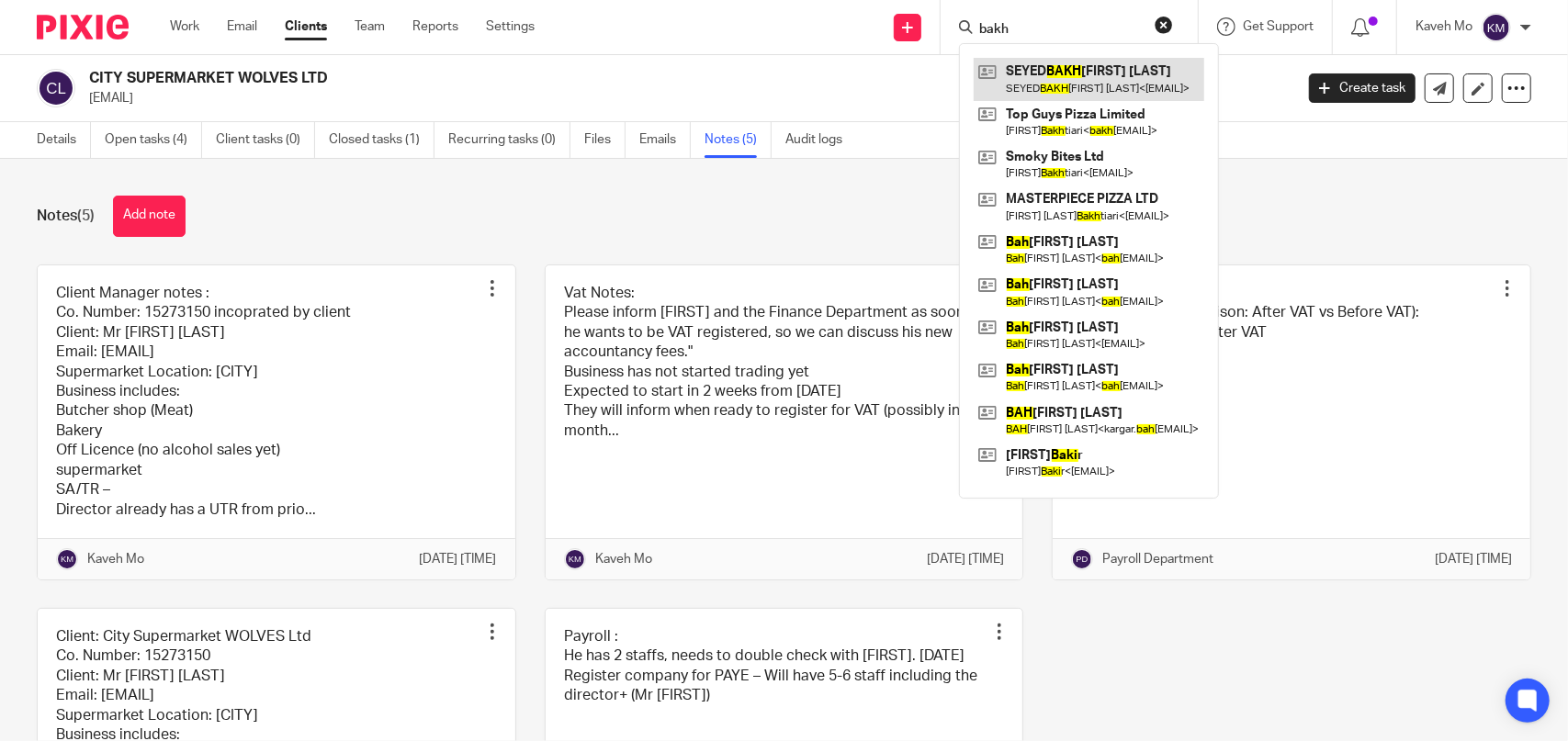 type on "bakh" 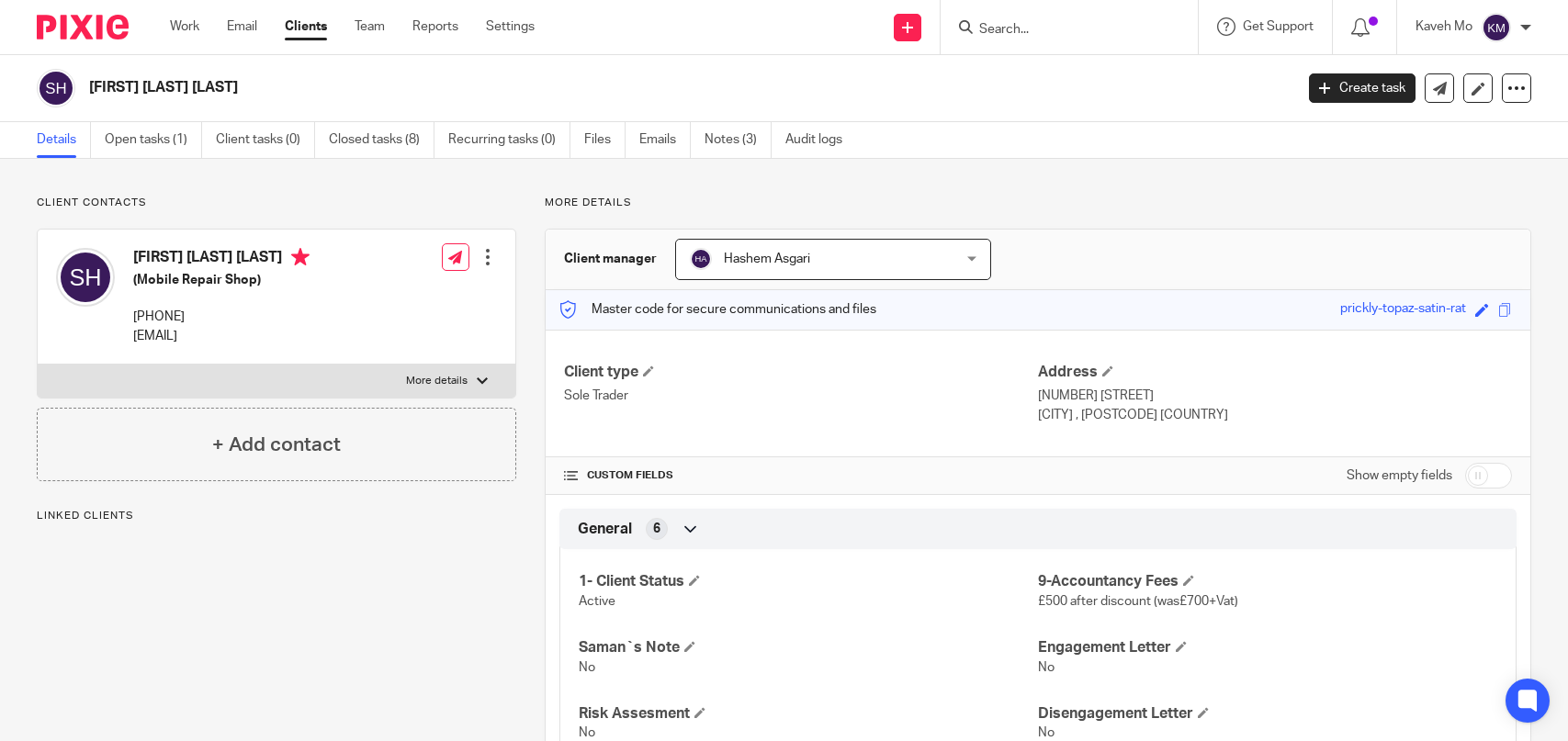 scroll, scrollTop: 0, scrollLeft: 0, axis: both 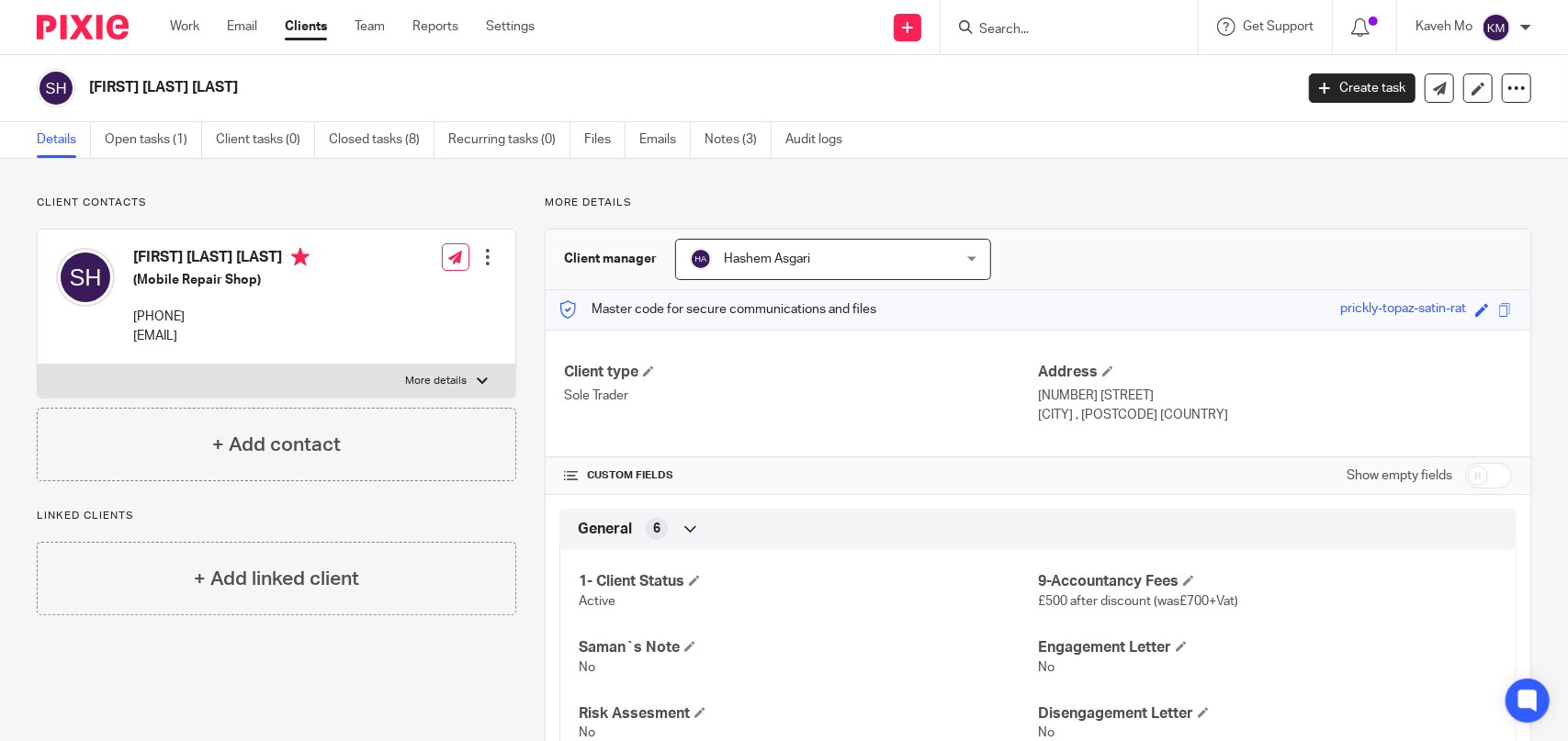 click at bounding box center [1069, 27] 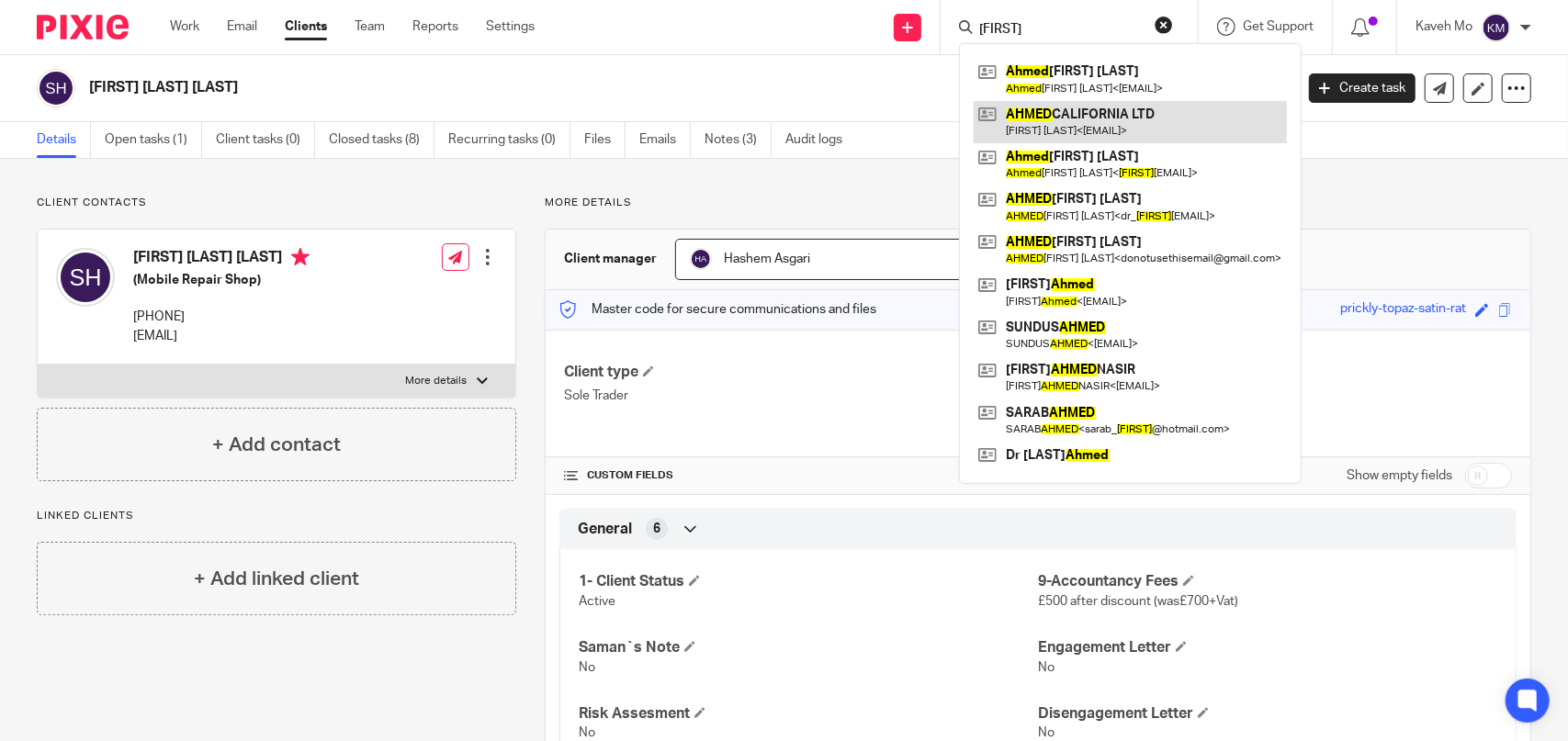 type on "ahmed" 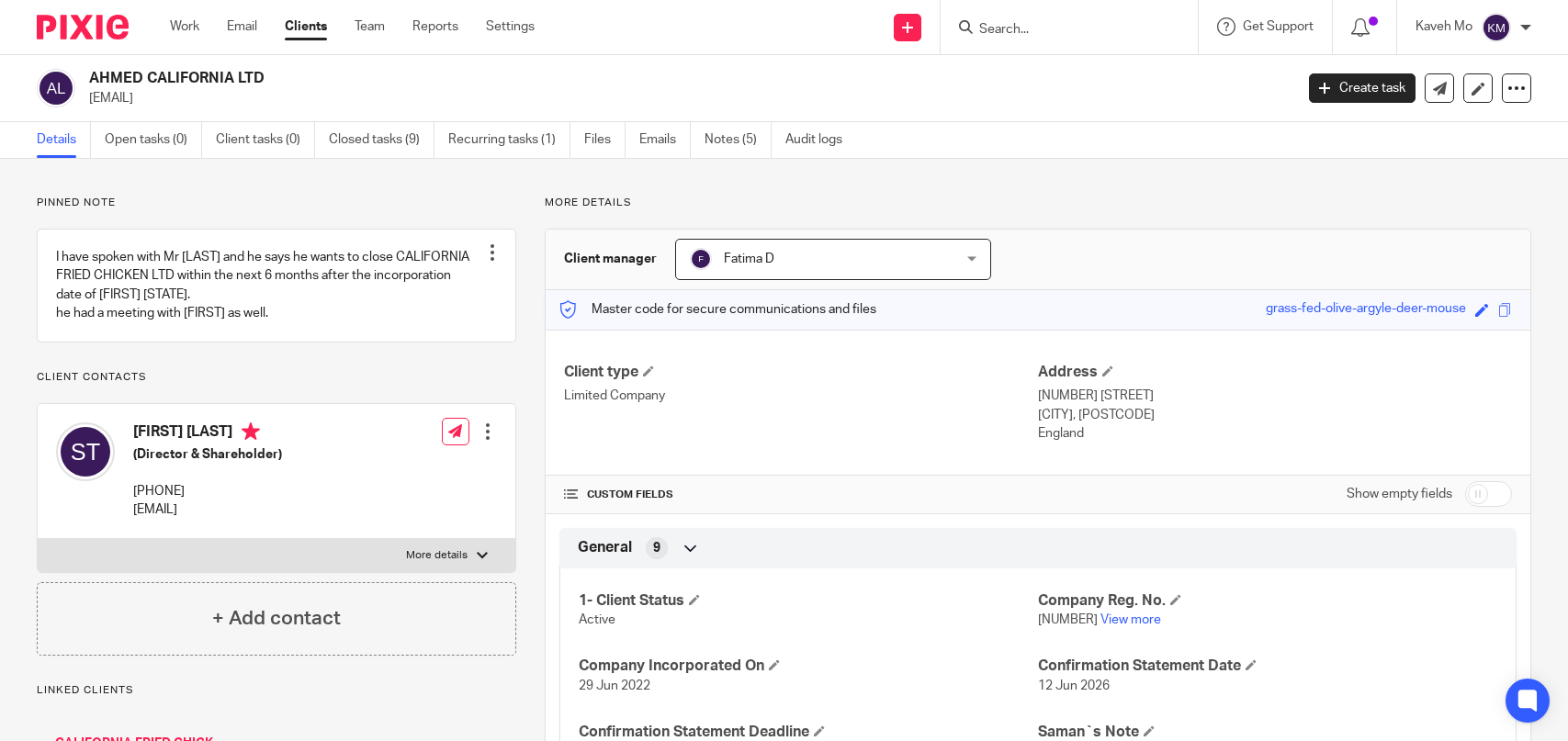 scroll, scrollTop: 0, scrollLeft: 0, axis: both 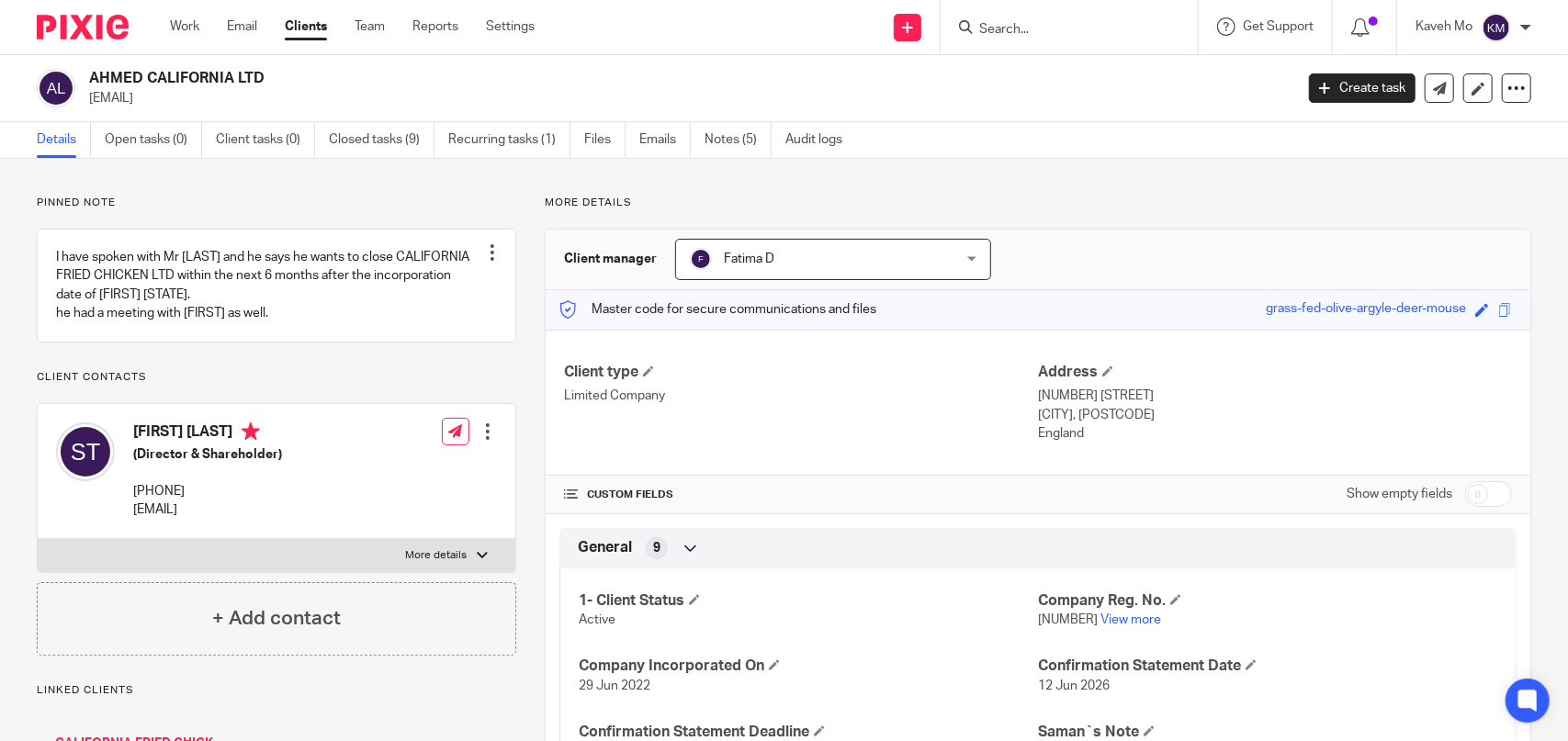 click at bounding box center (1060, 30) 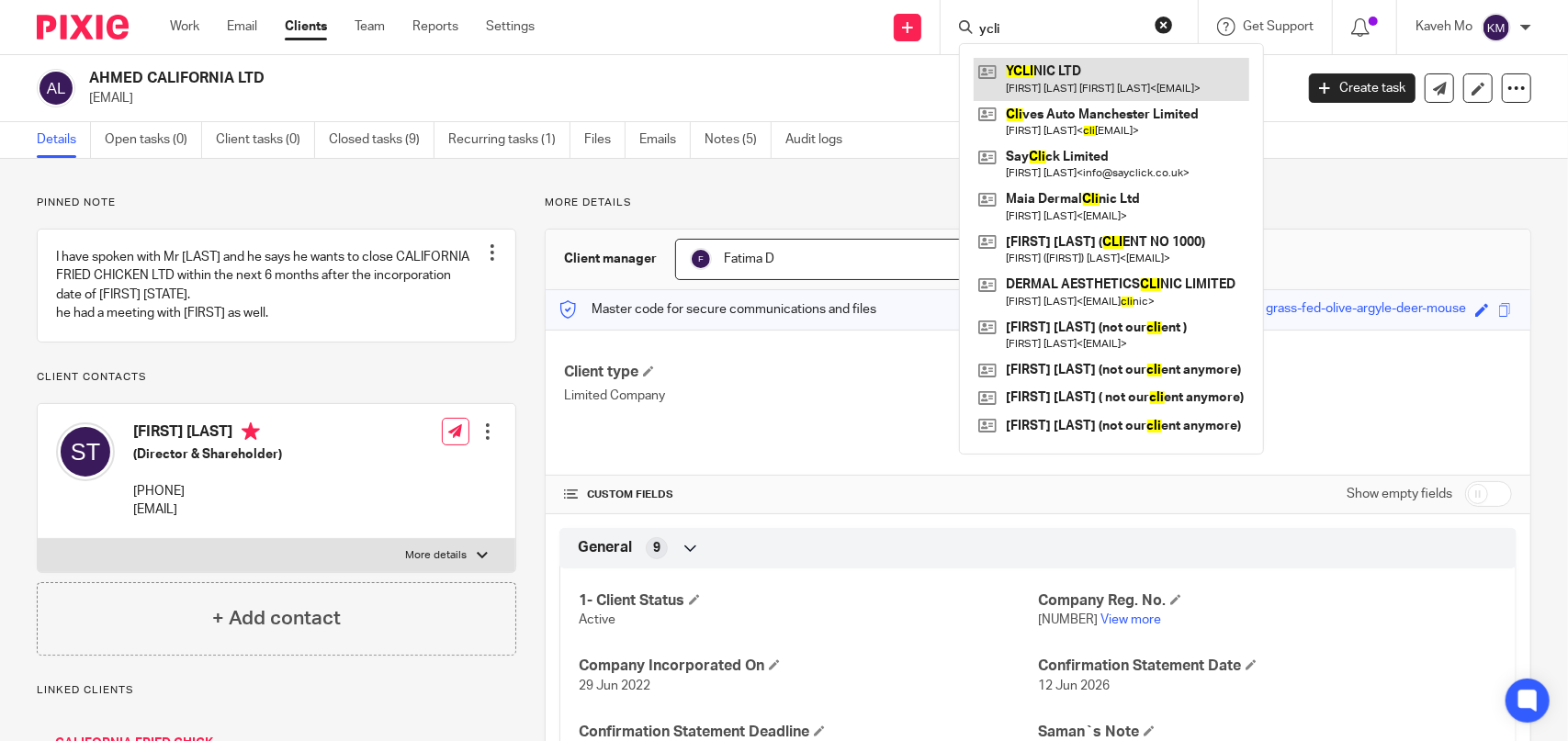 type on "ycli" 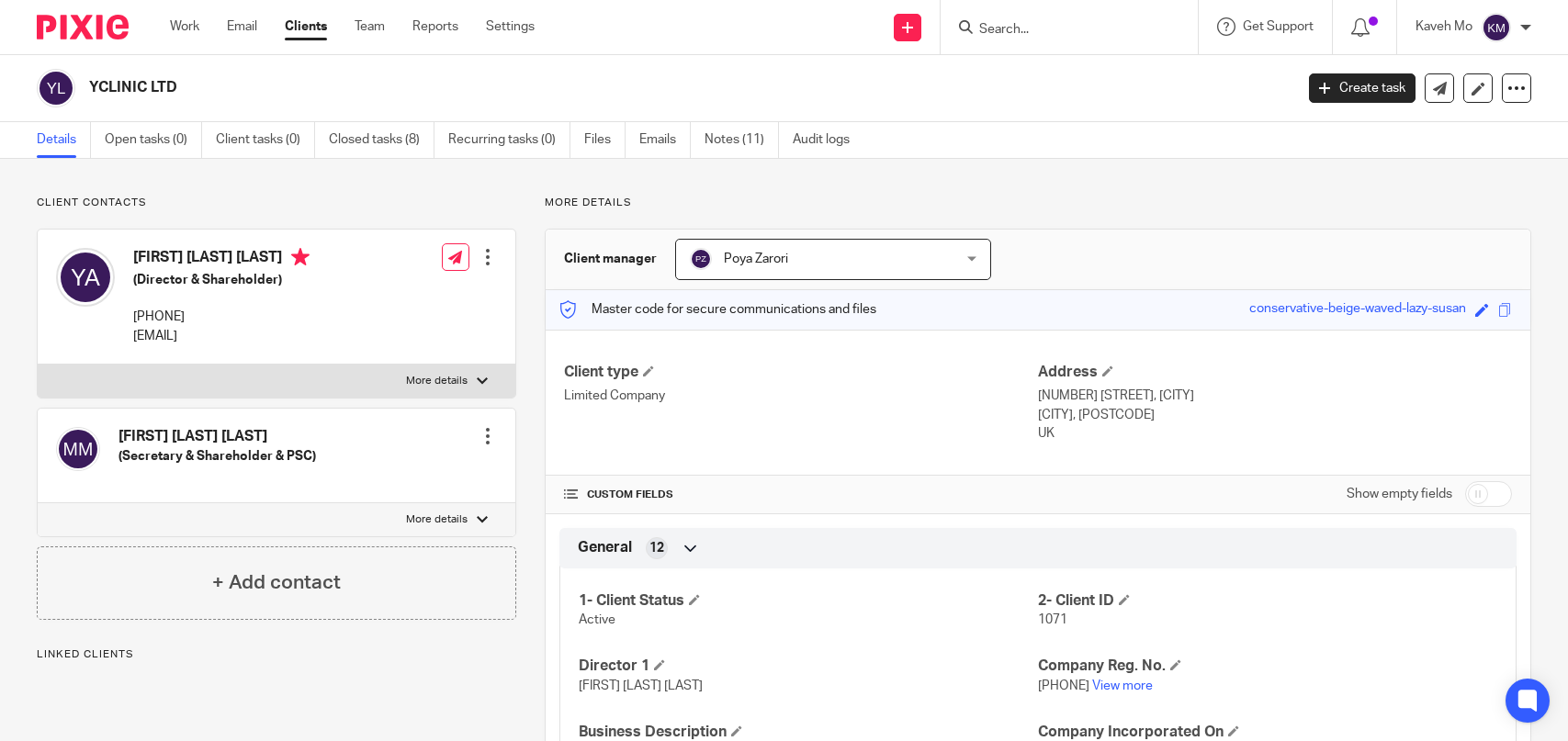 scroll, scrollTop: 0, scrollLeft: 0, axis: both 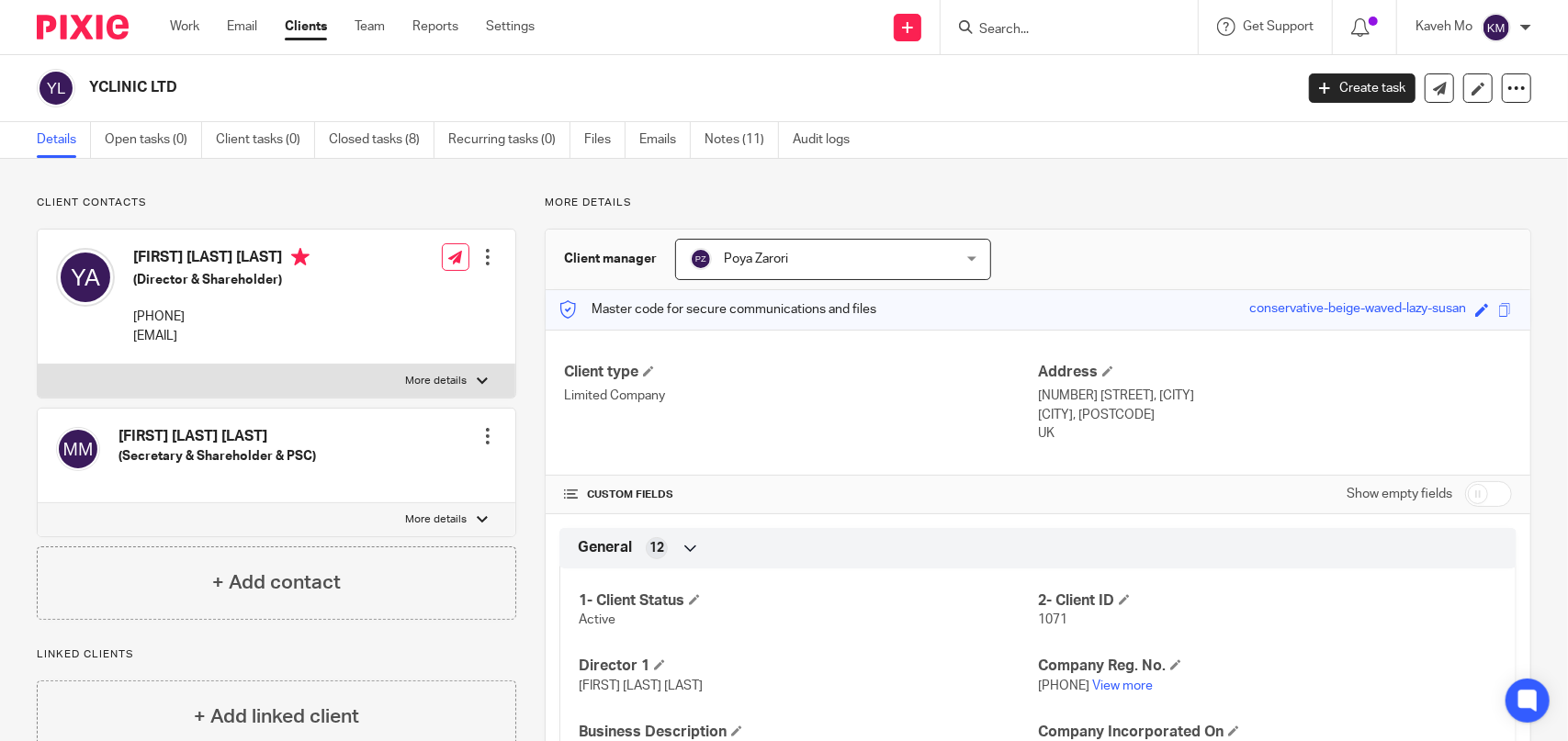 click at bounding box center (1060, 30) 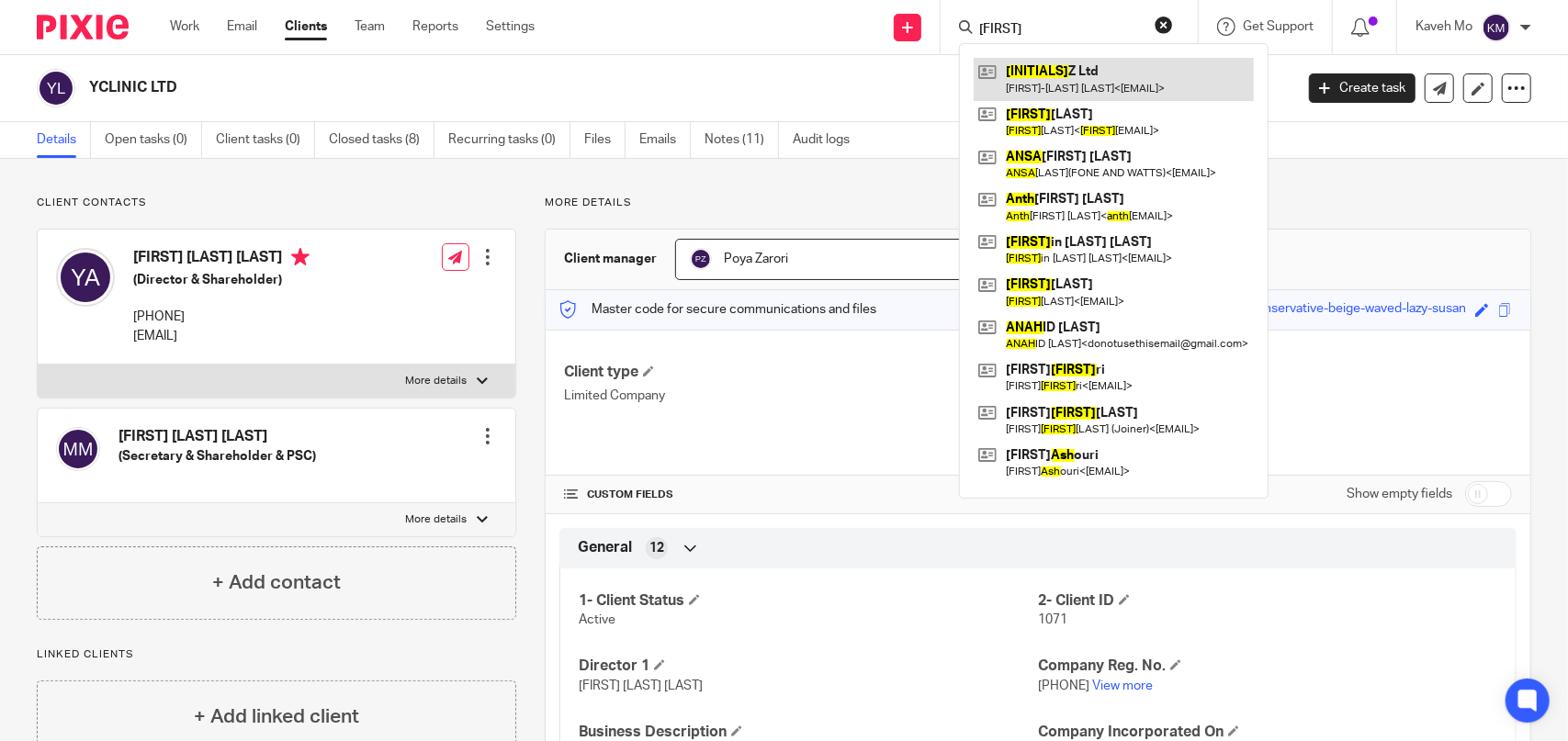 type on "ansh" 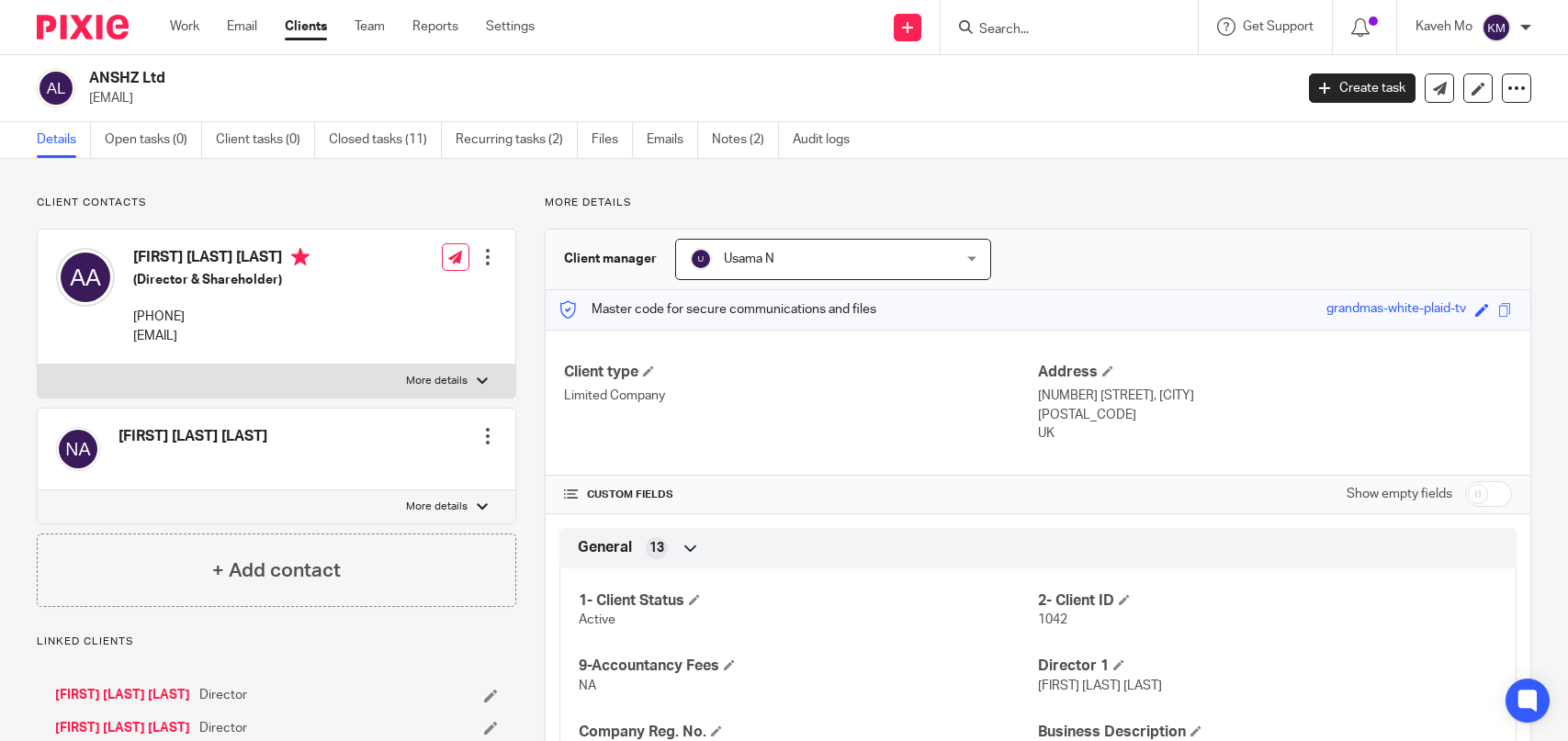 scroll, scrollTop: 0, scrollLeft: 0, axis: both 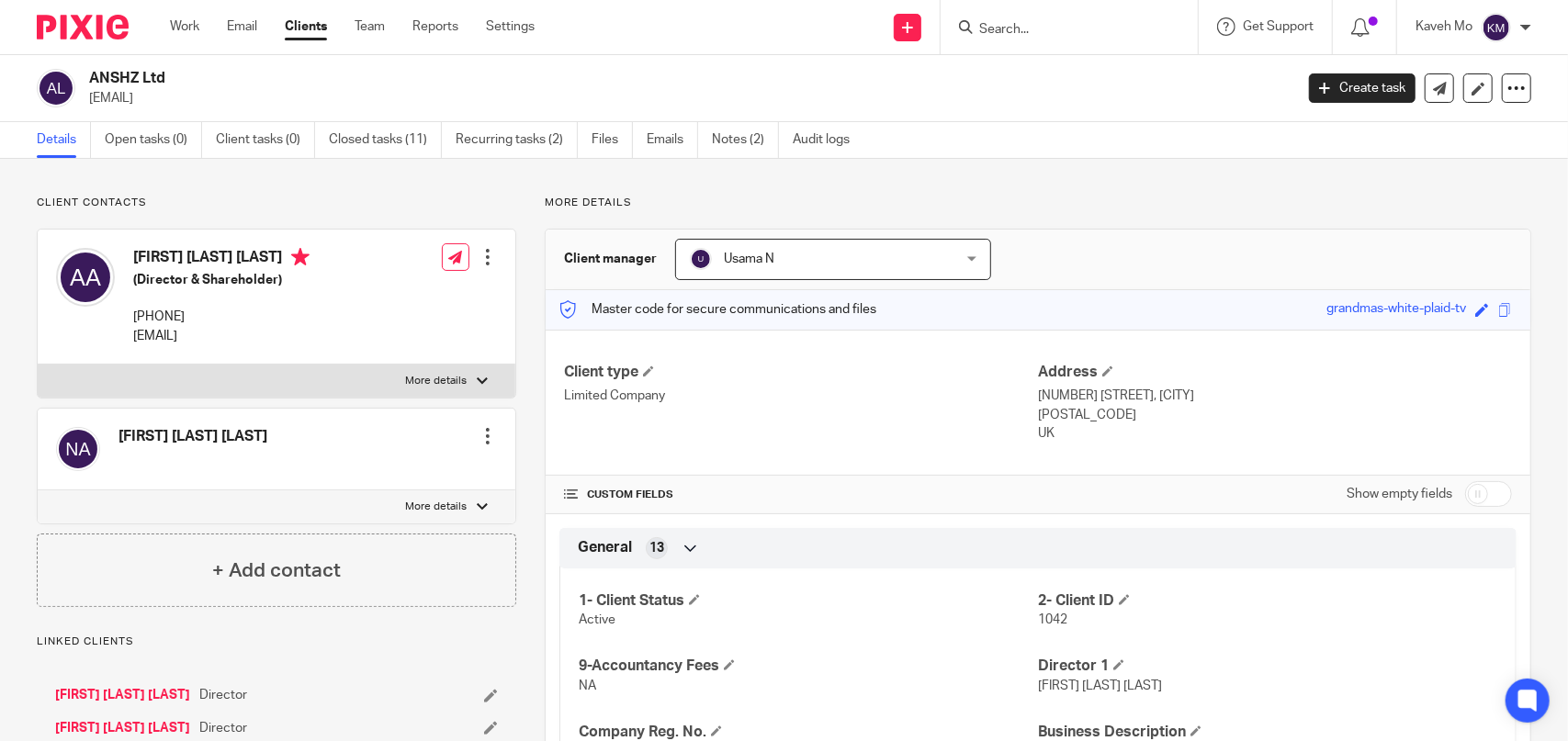 click on "Client contacts
[FIRST] [LAST] [LAST]
(Director & Shareholder)
[PHONE]
[EMAIL]
Edit contact
Create client from contact
Export data
Delete contact
More details
1. Title" at bounding box center [784, 1036] 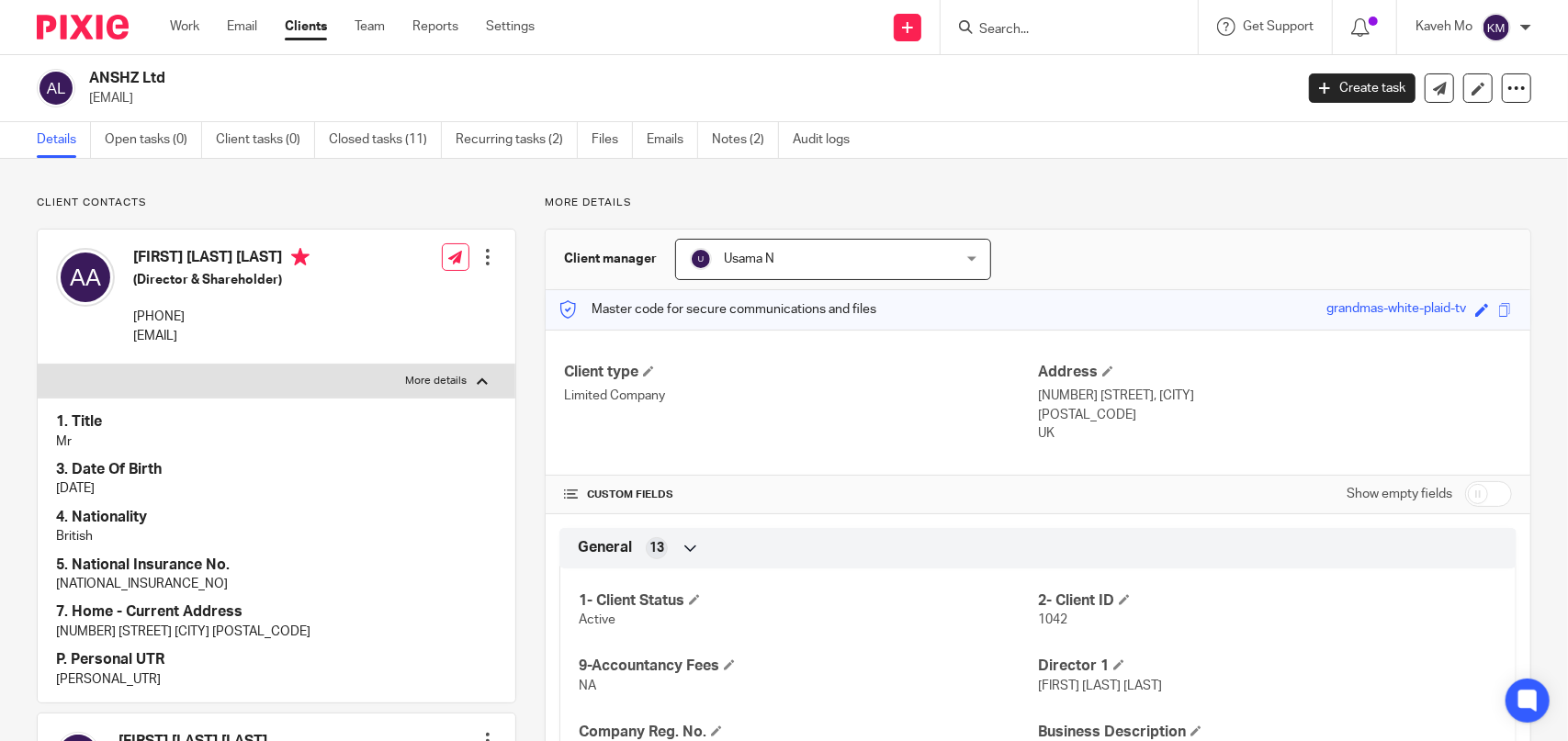 drag, startPoint x: 103, startPoint y: 491, endPoint x: 42, endPoint y: 491, distance: 61 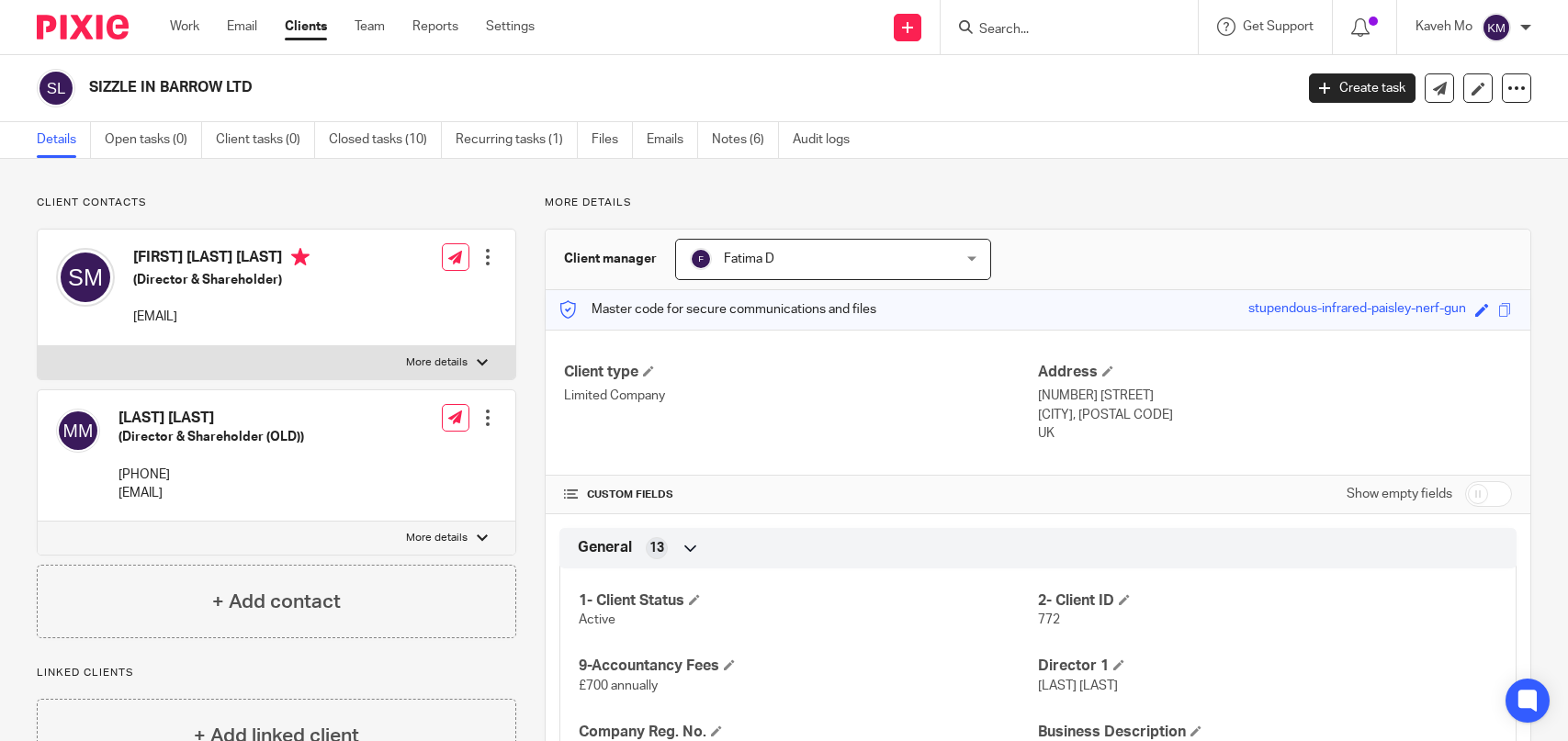 scroll, scrollTop: 0, scrollLeft: 0, axis: both 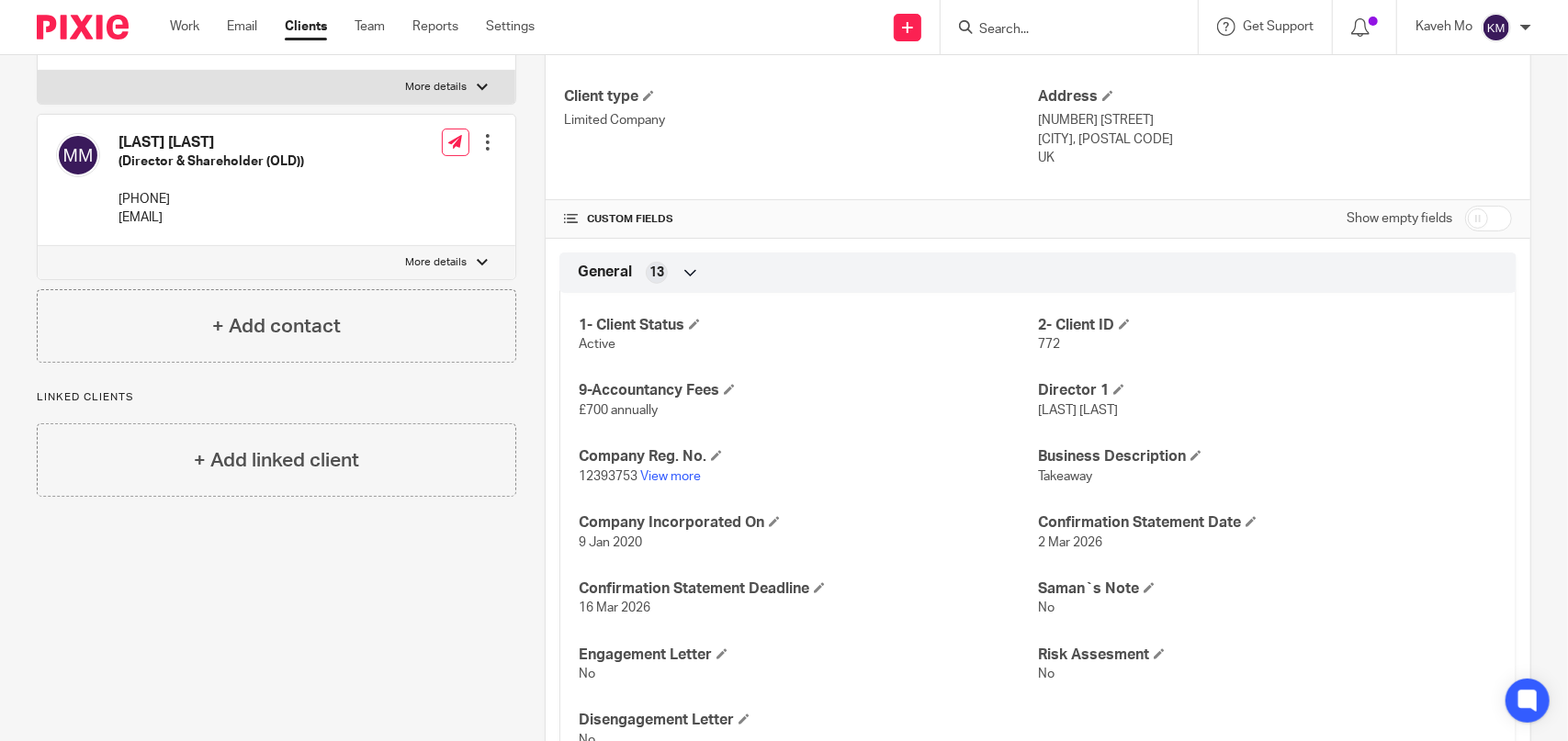 click at bounding box center (1060, 30) 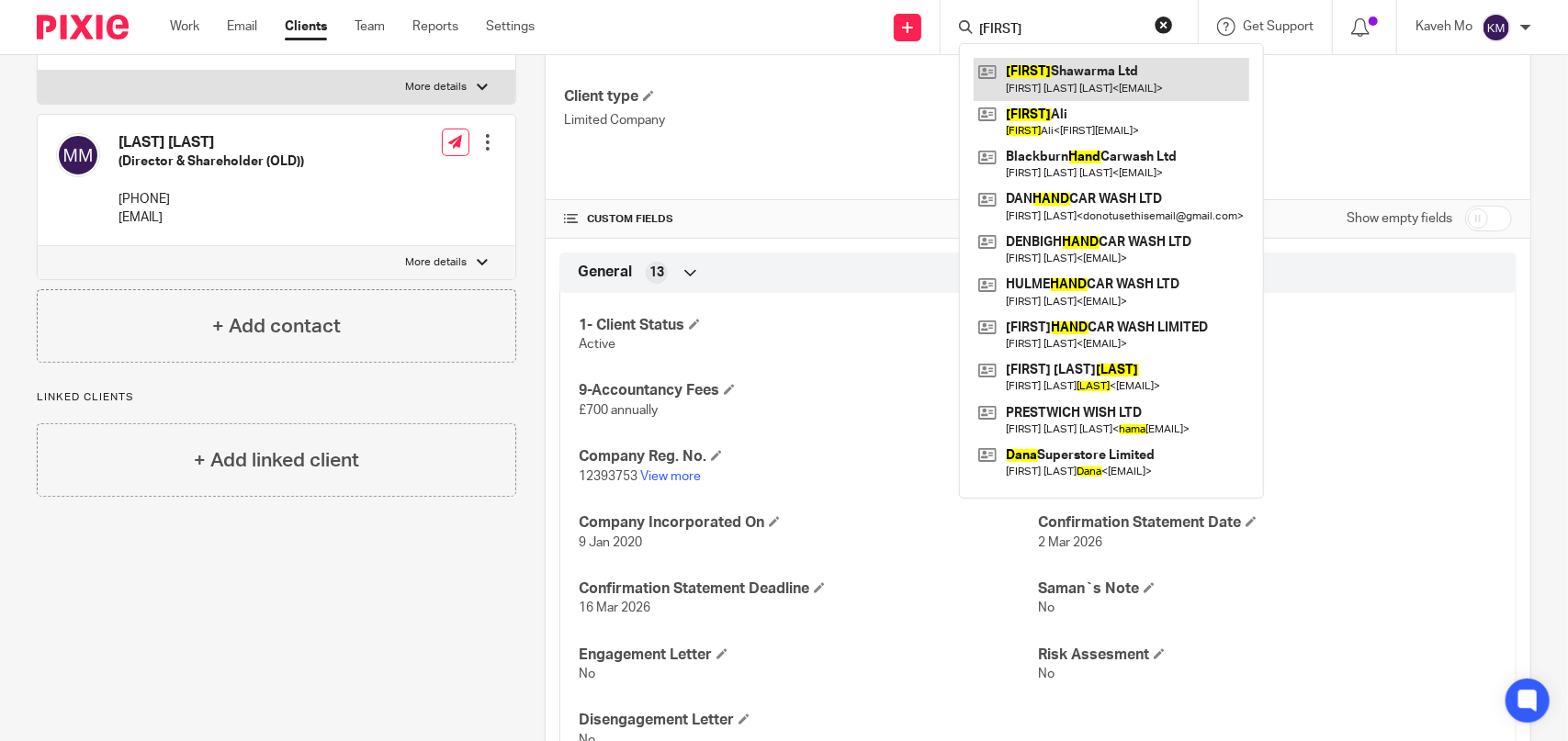type on "hana" 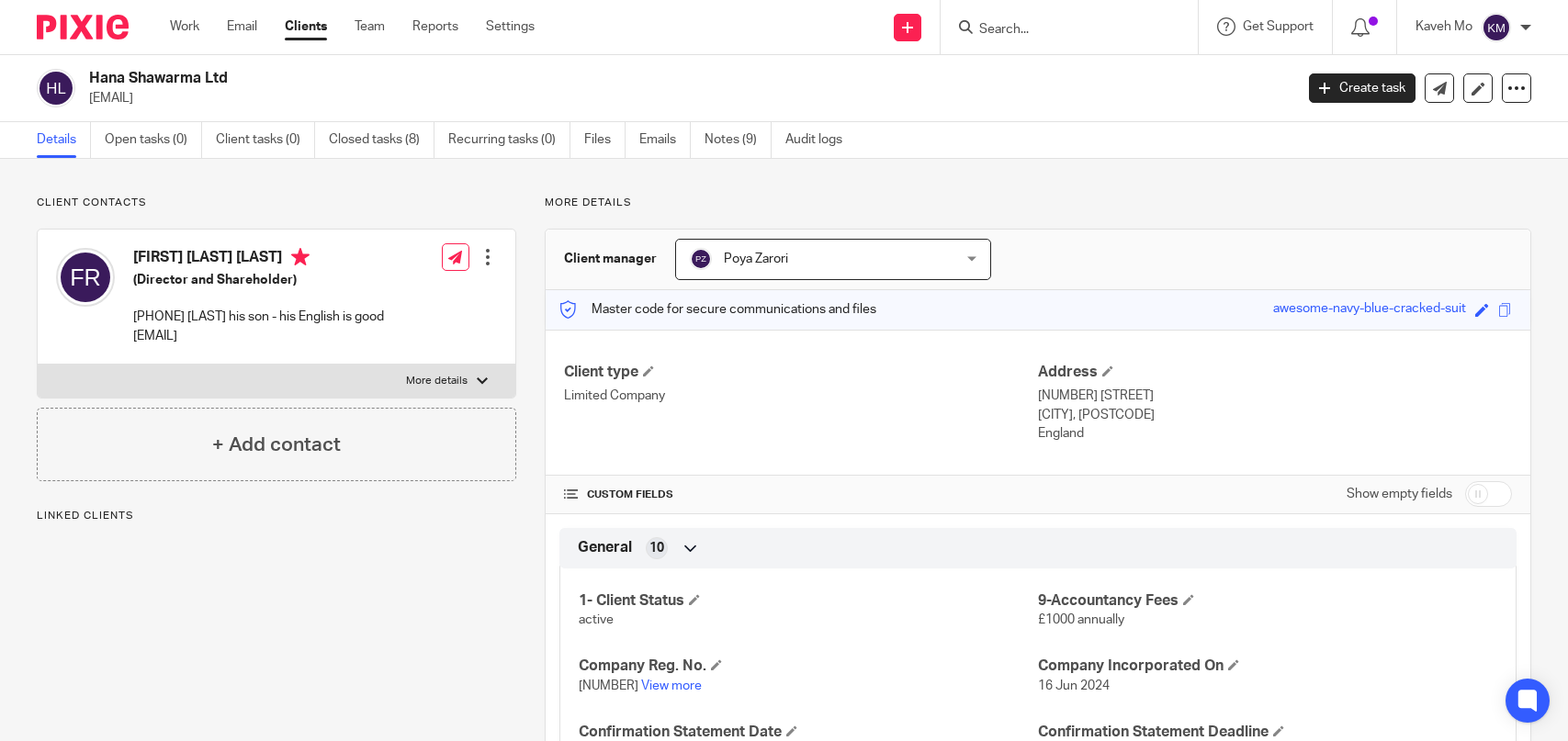 scroll, scrollTop: 0, scrollLeft: 0, axis: both 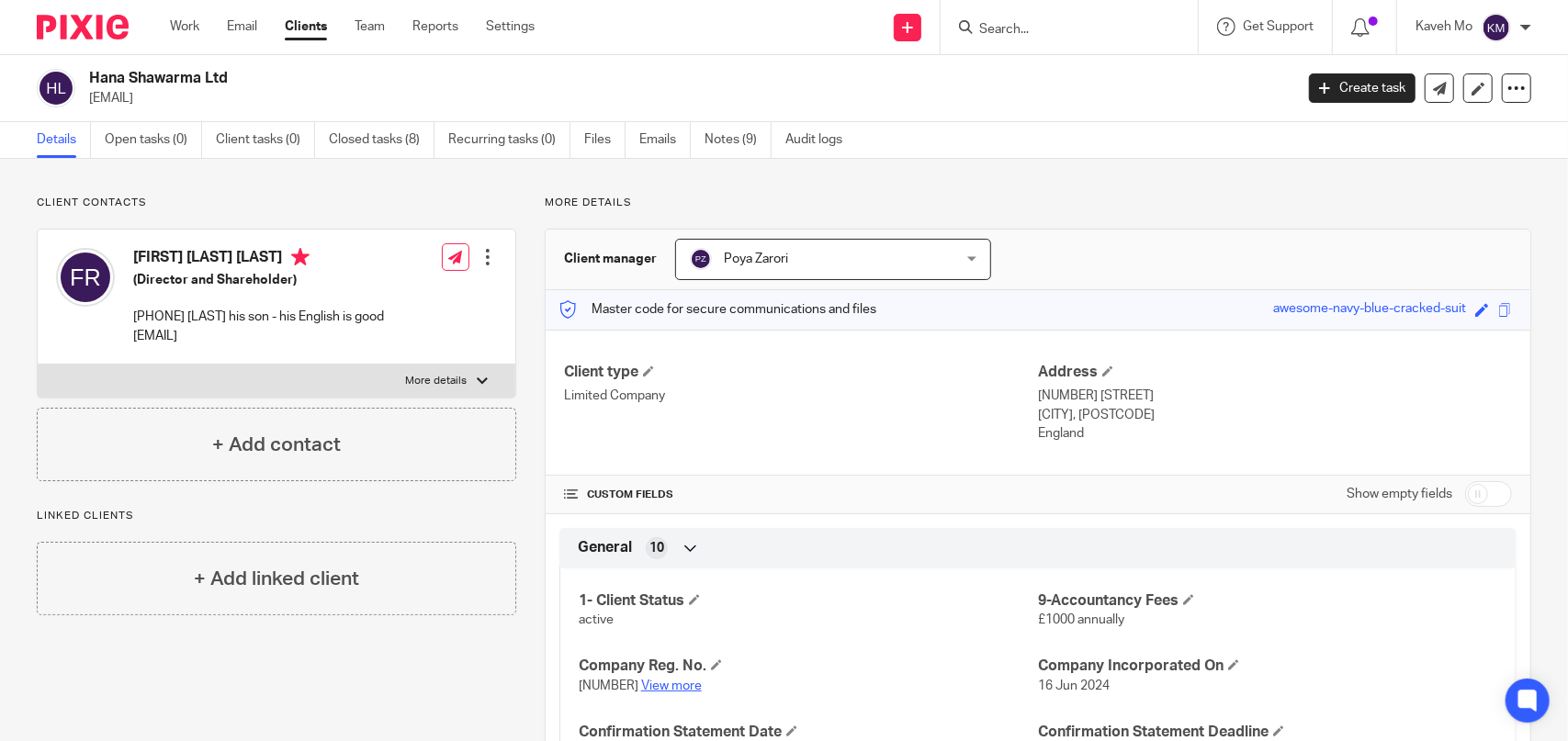 click on "View more" at bounding box center [671, 686] 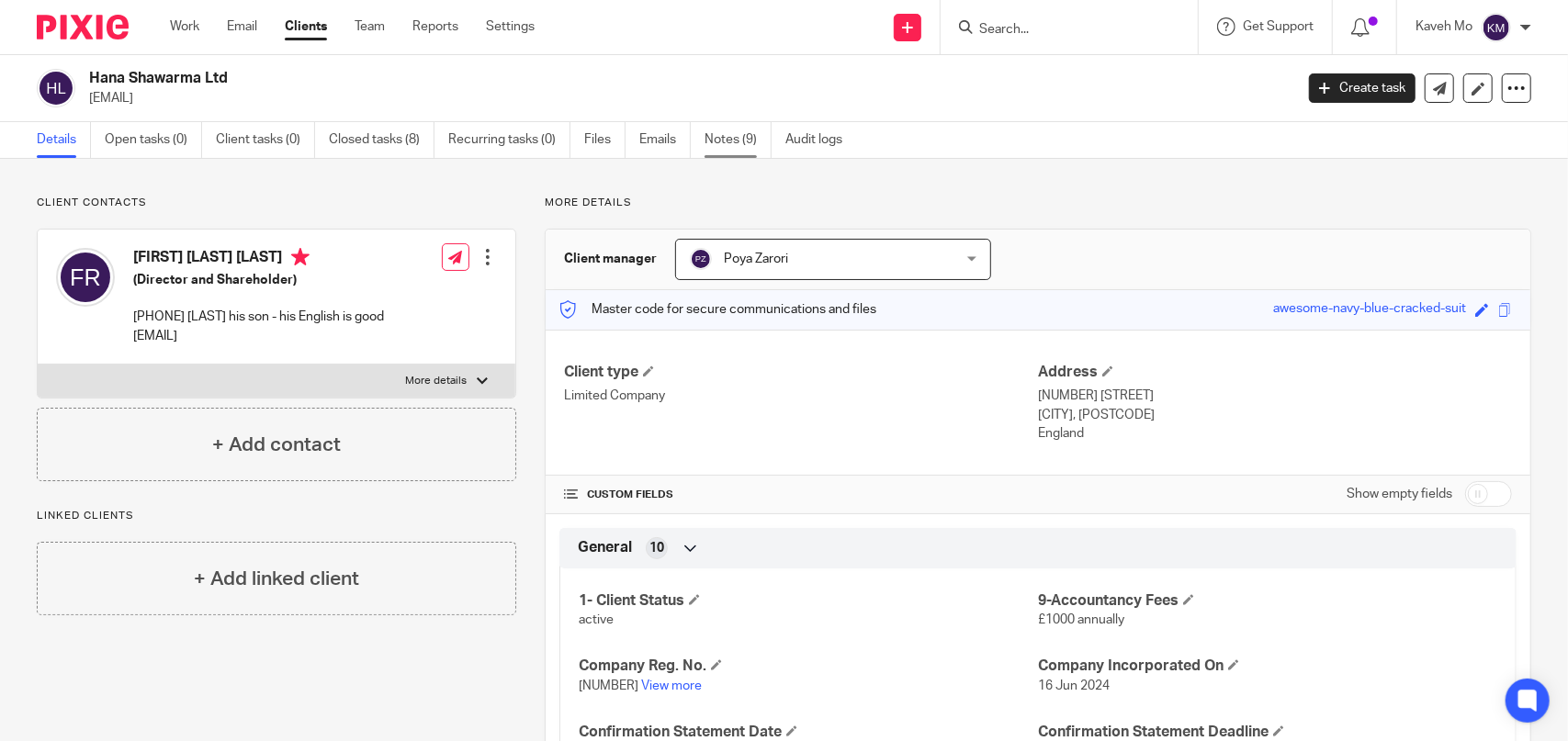 click on "Notes (9)" at bounding box center [738, 140] 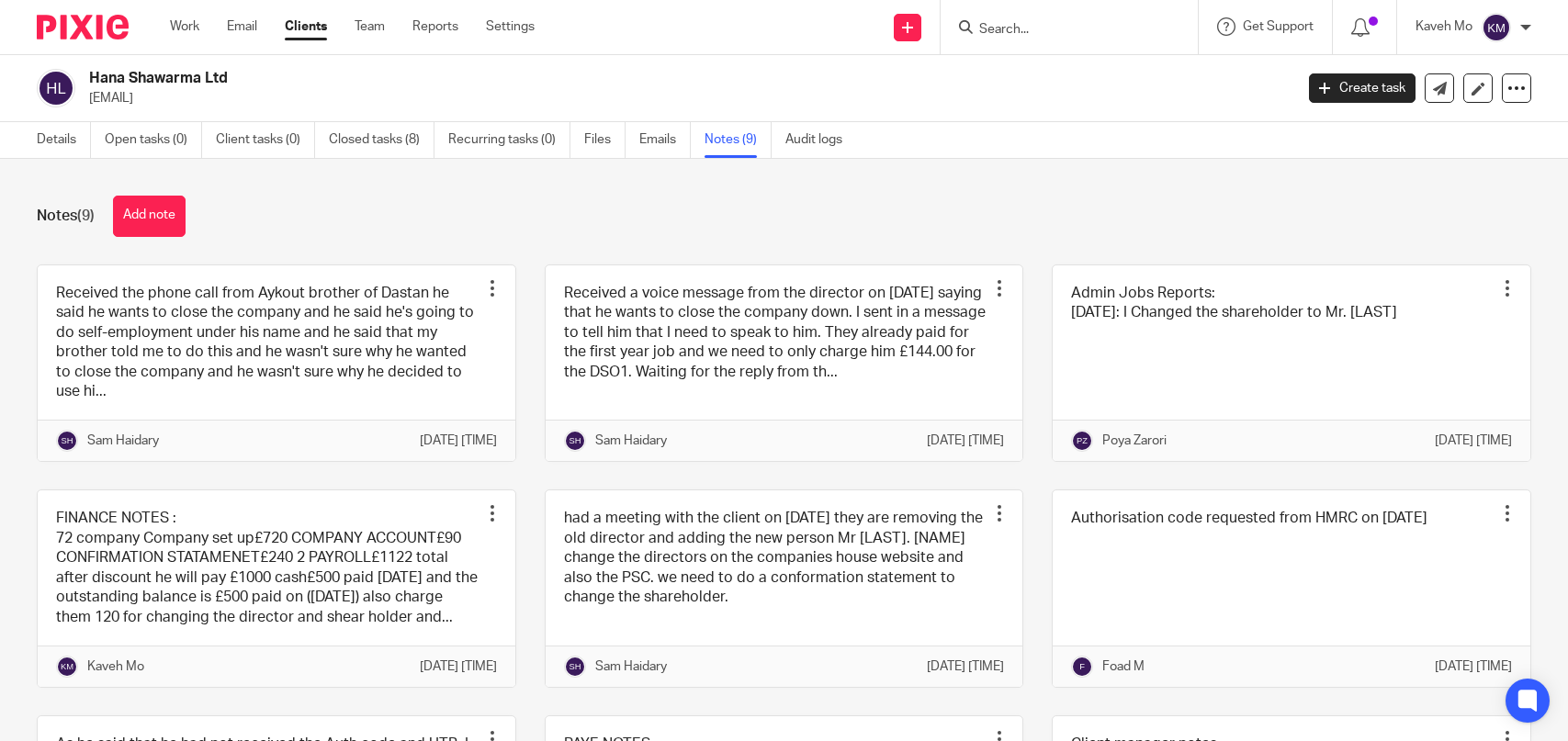 scroll, scrollTop: 0, scrollLeft: 0, axis: both 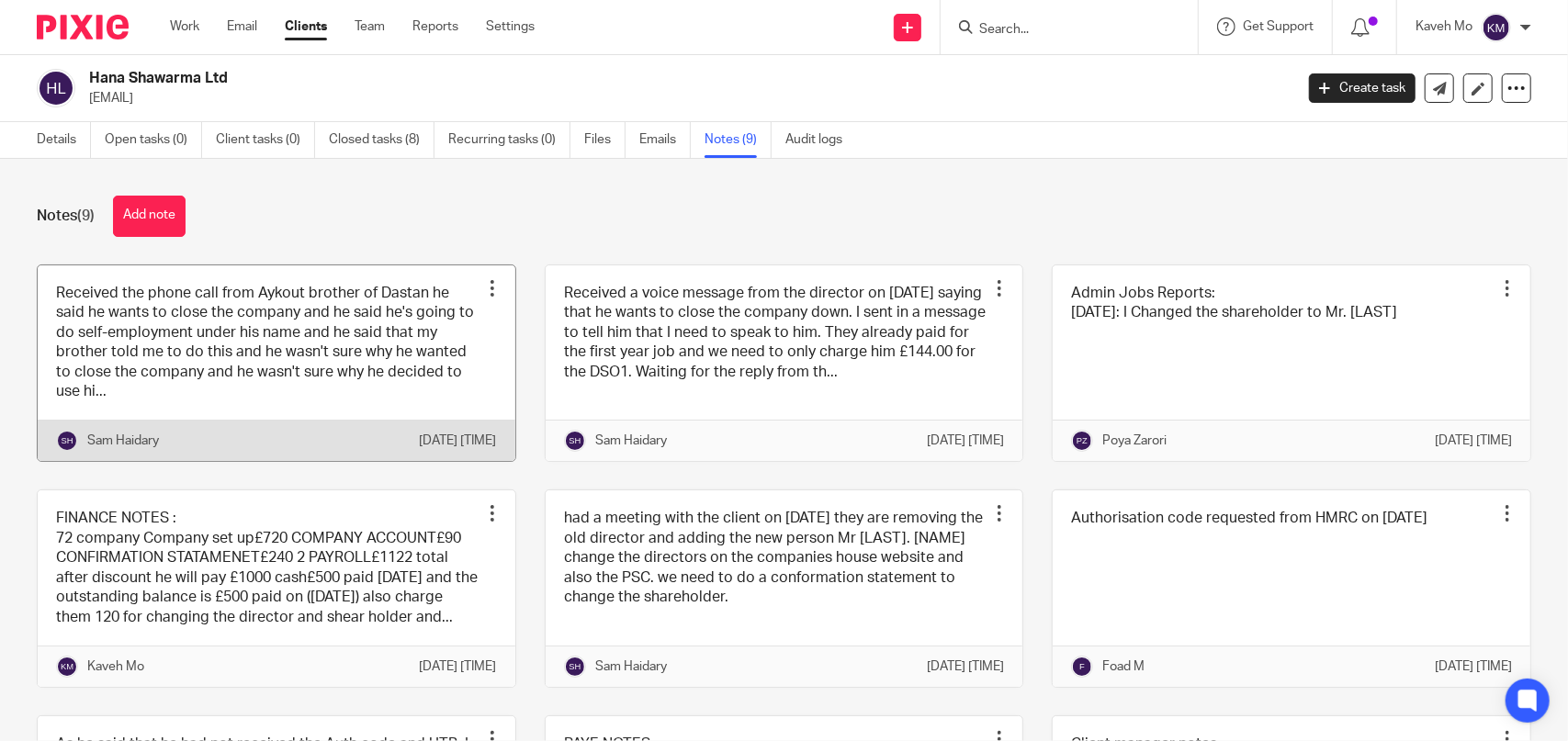 click at bounding box center (276, 364) 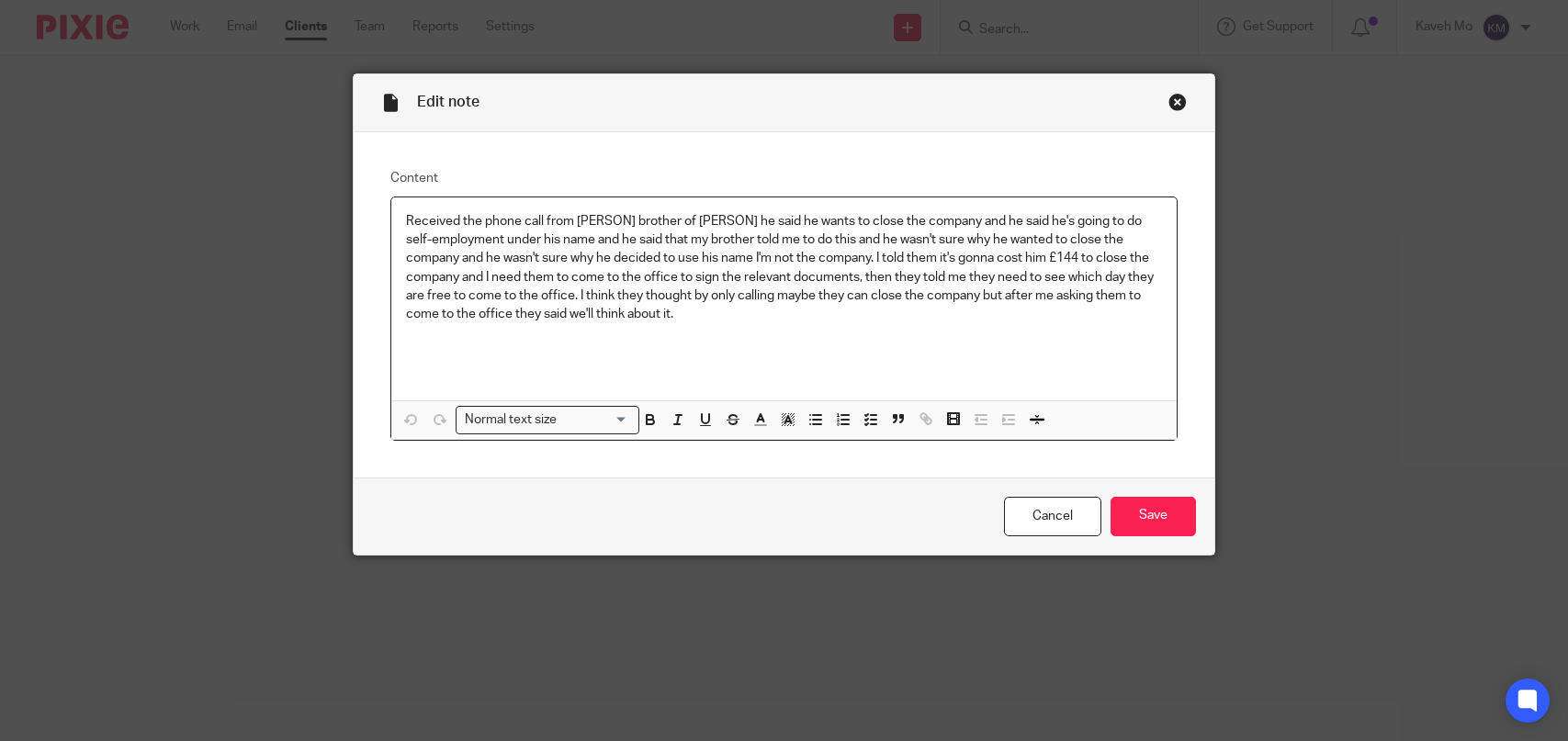 scroll, scrollTop: 0, scrollLeft: 0, axis: both 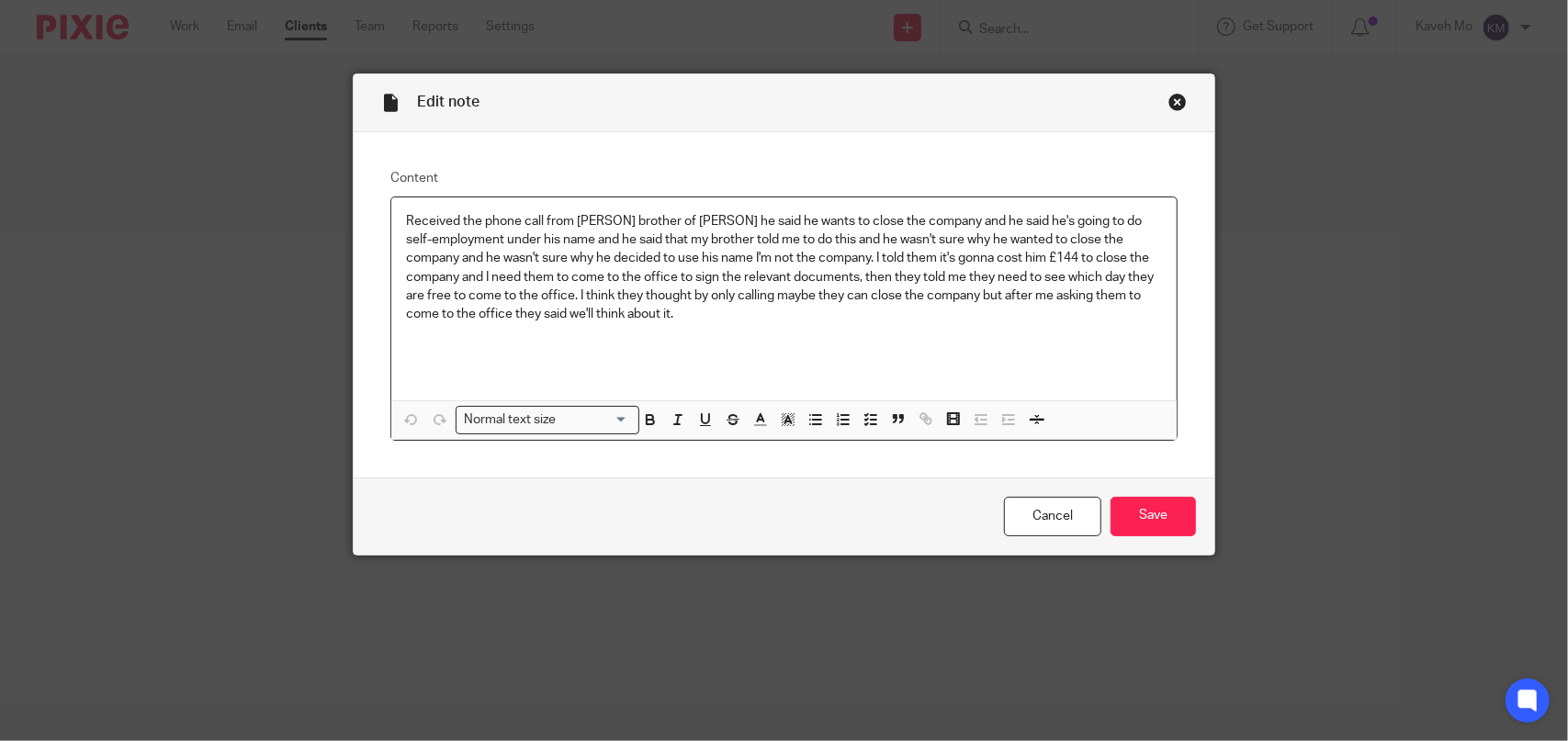 drag, startPoint x: 1175, startPoint y: 101, endPoint x: 1135, endPoint y: 109, distance: 40.792156 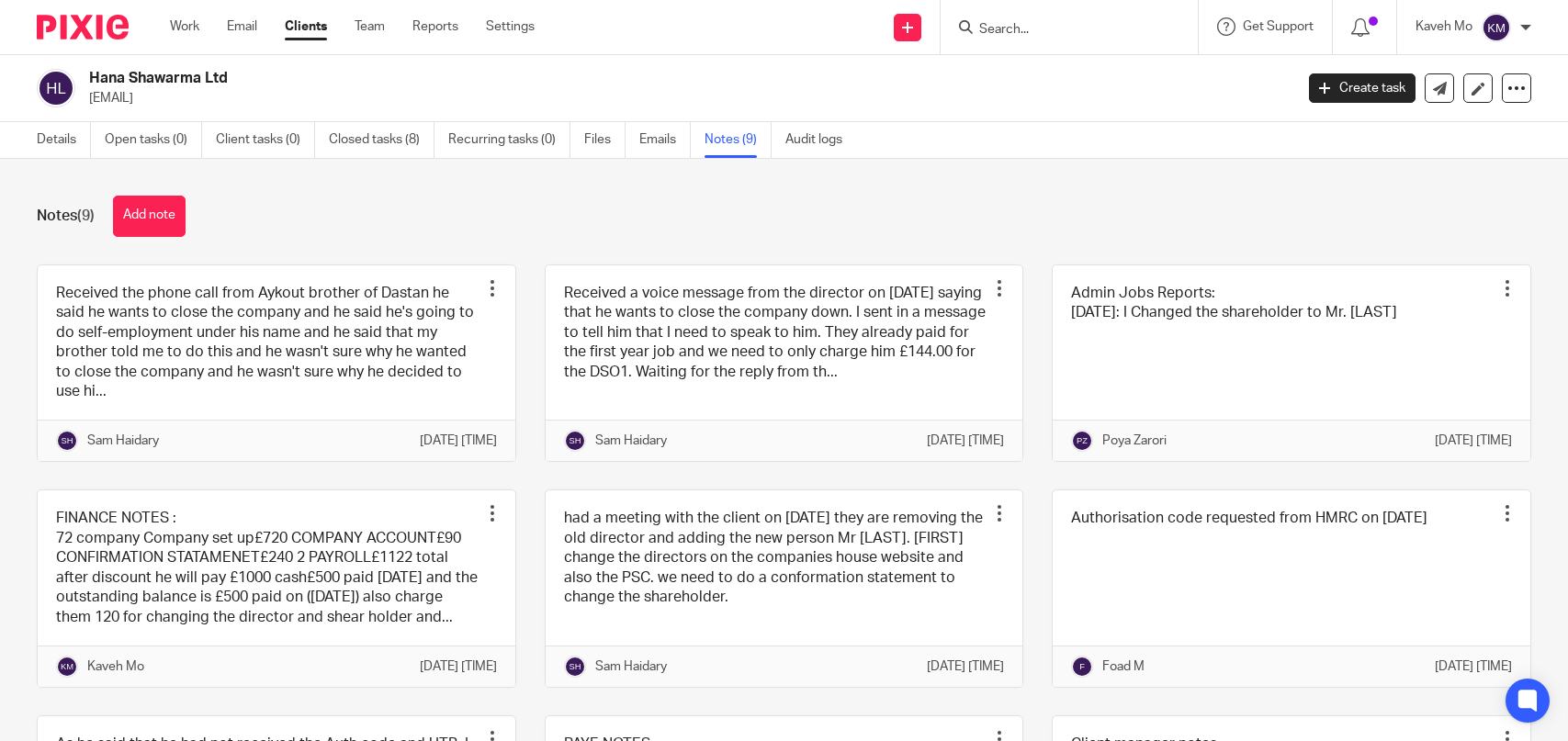 scroll, scrollTop: 0, scrollLeft: 0, axis: both 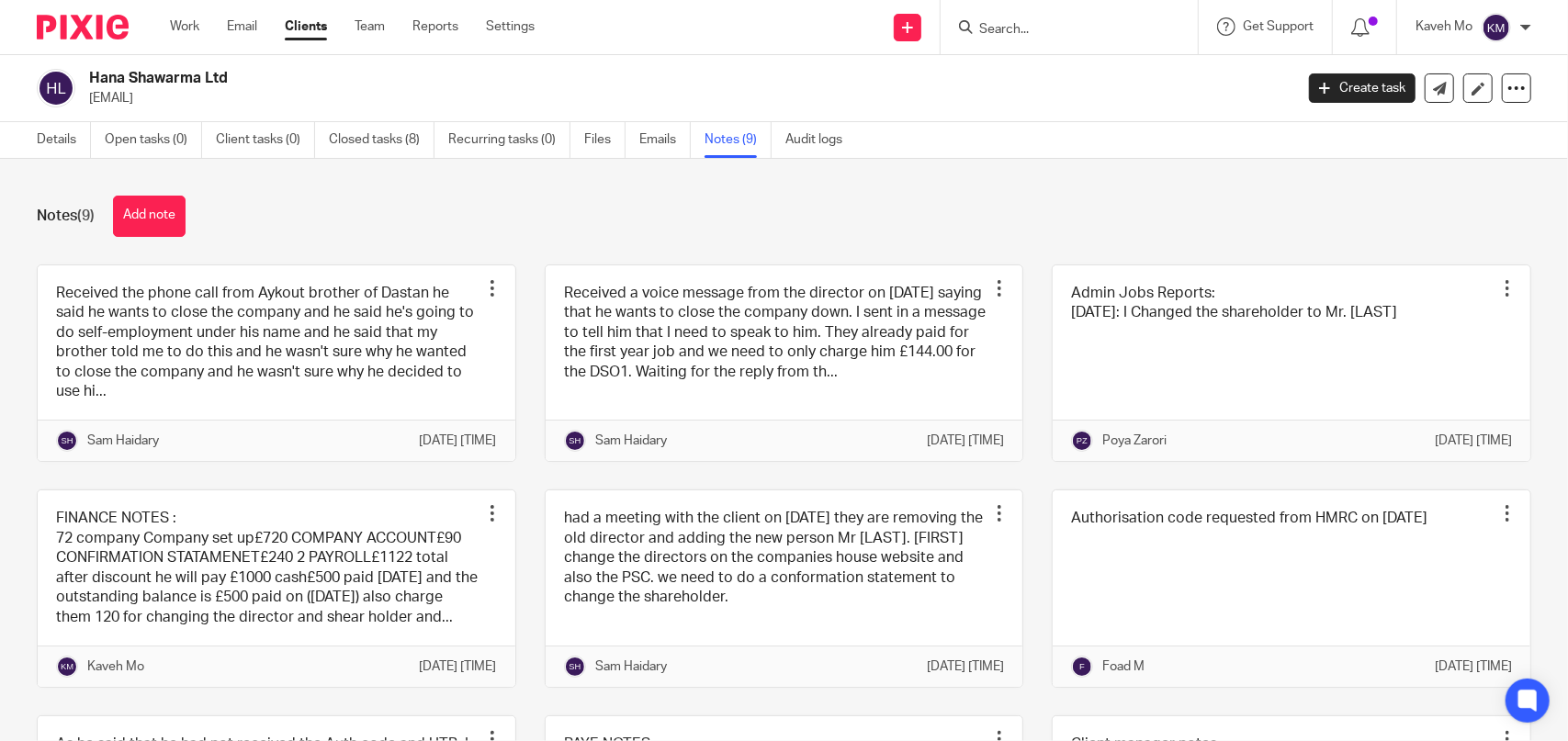 click at bounding box center [1060, 30] 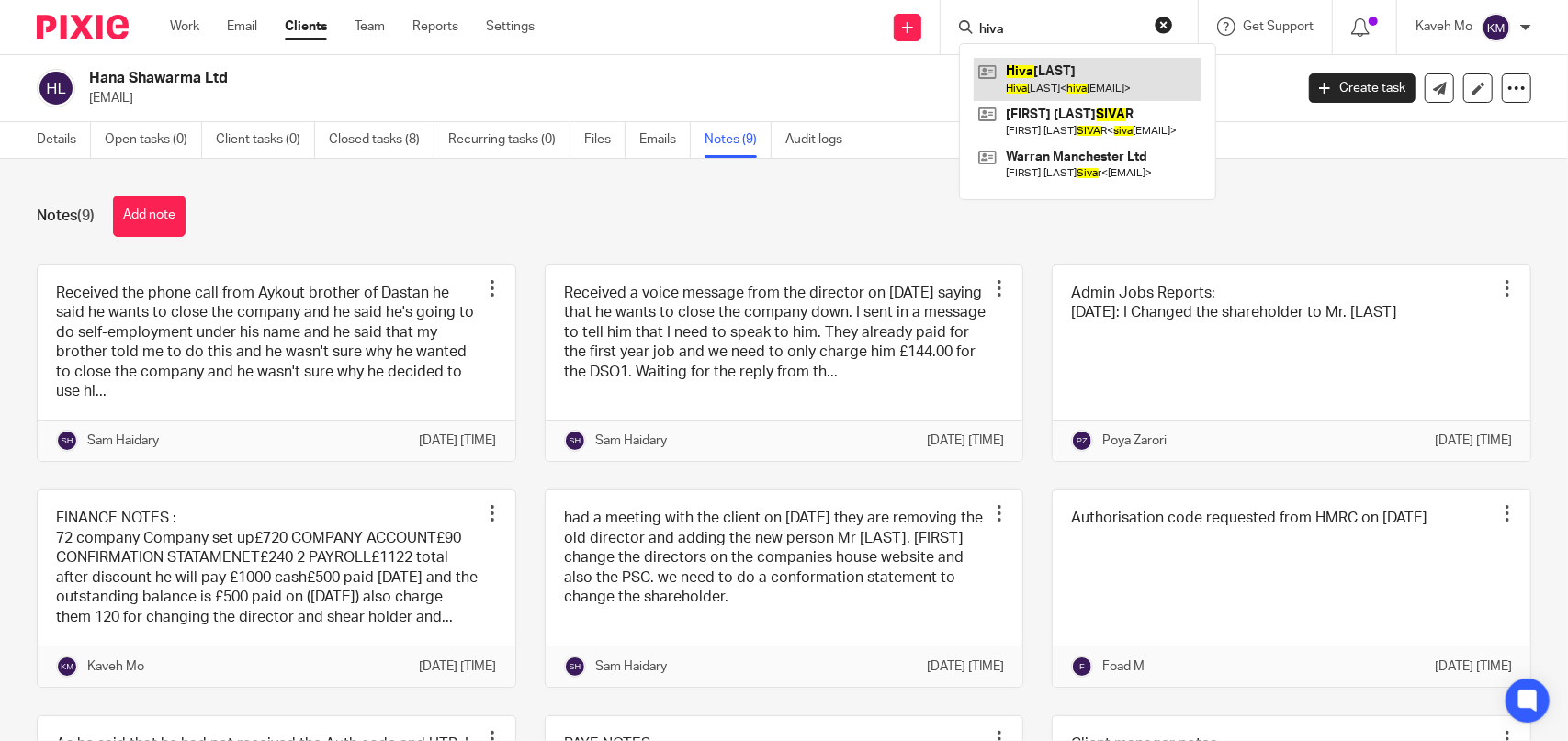 type on "hiva" 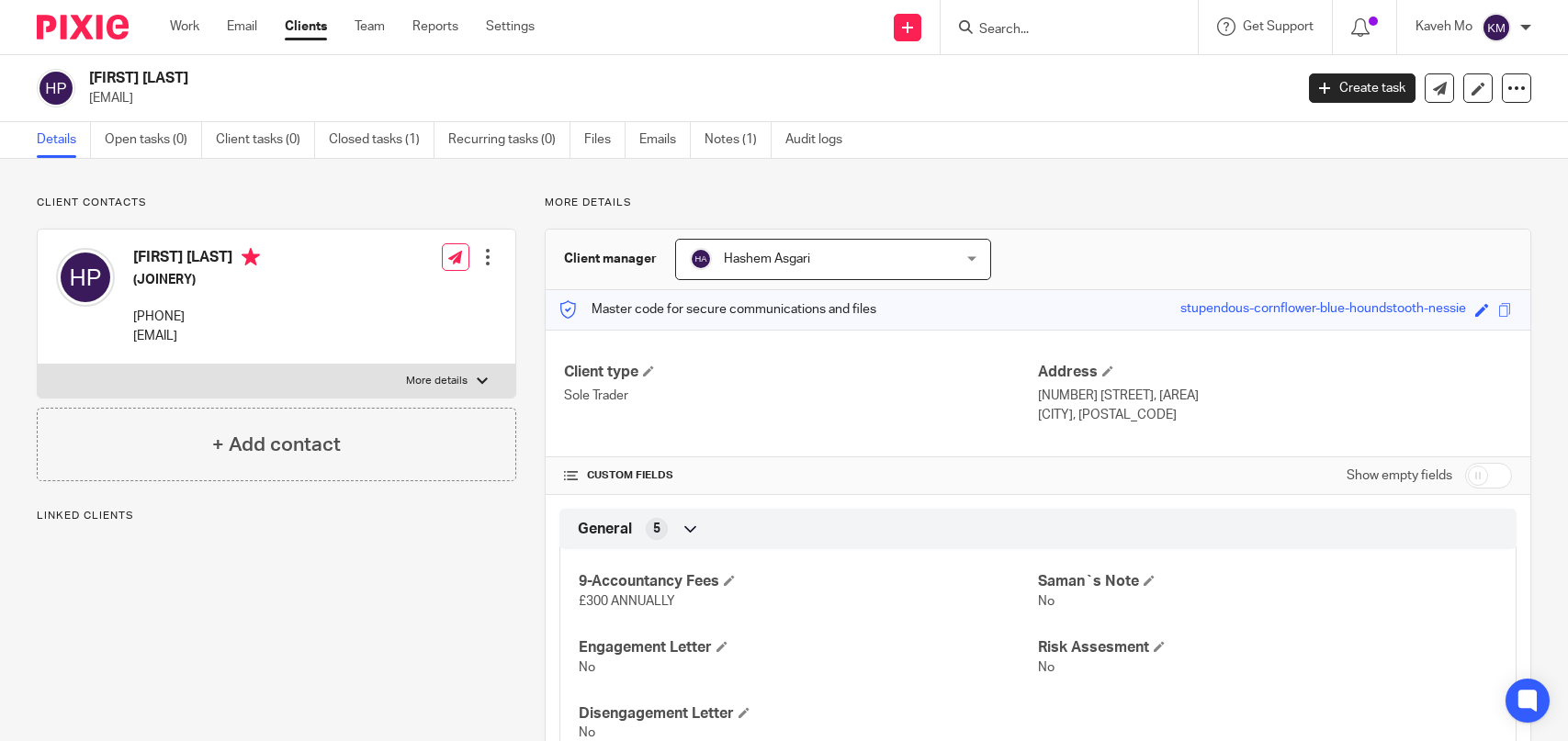scroll, scrollTop: 0, scrollLeft: 0, axis: both 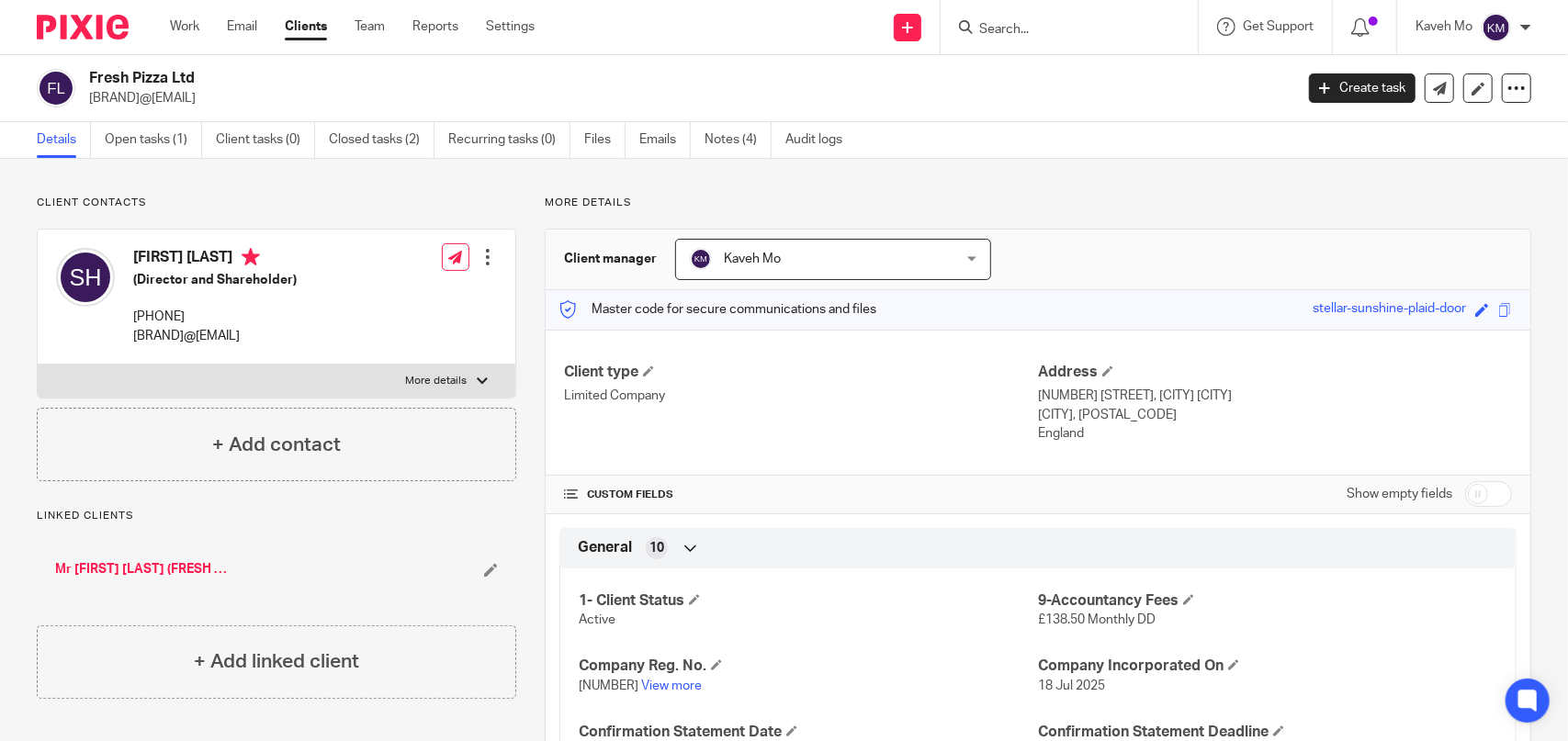 click at bounding box center (1060, 30) 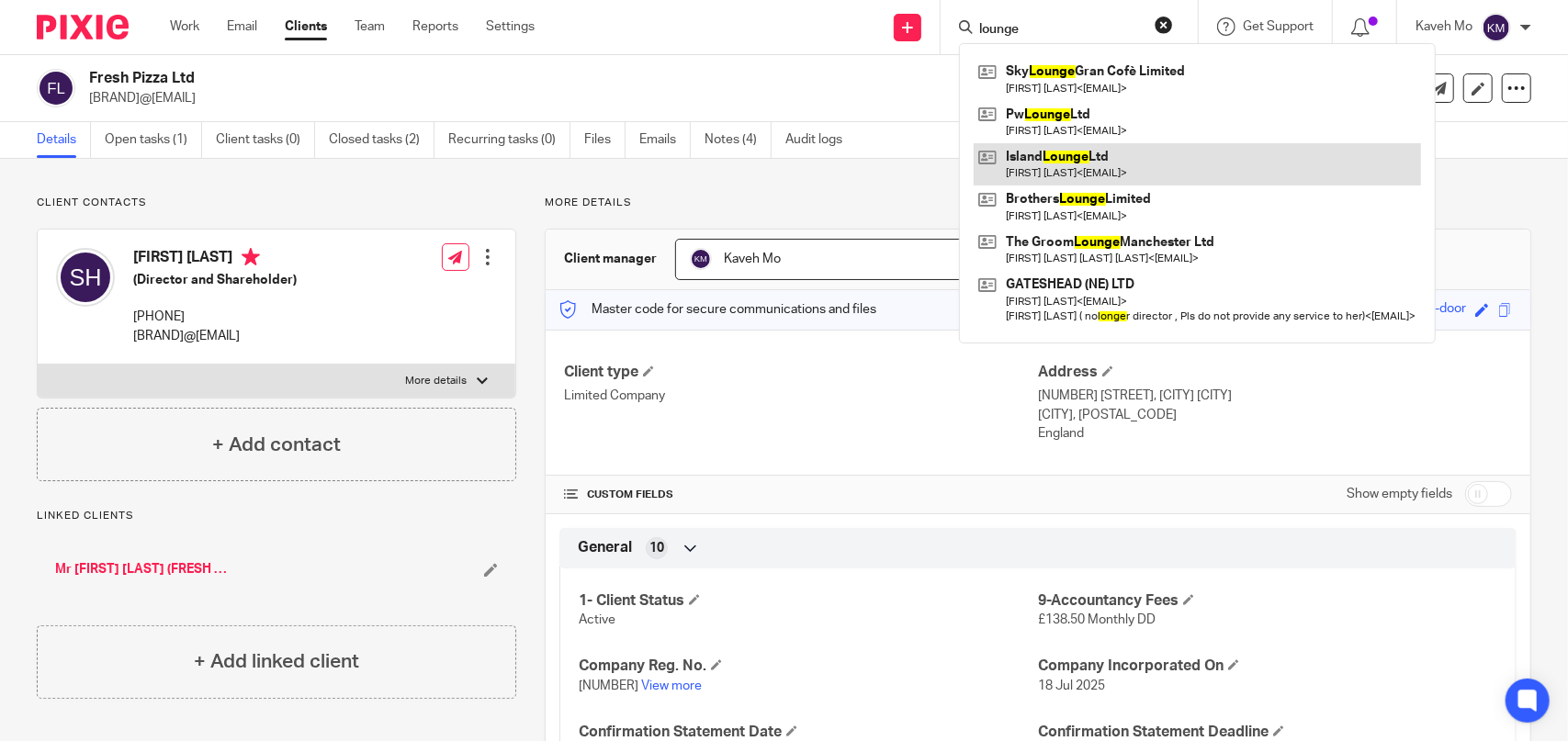 type on "lounge" 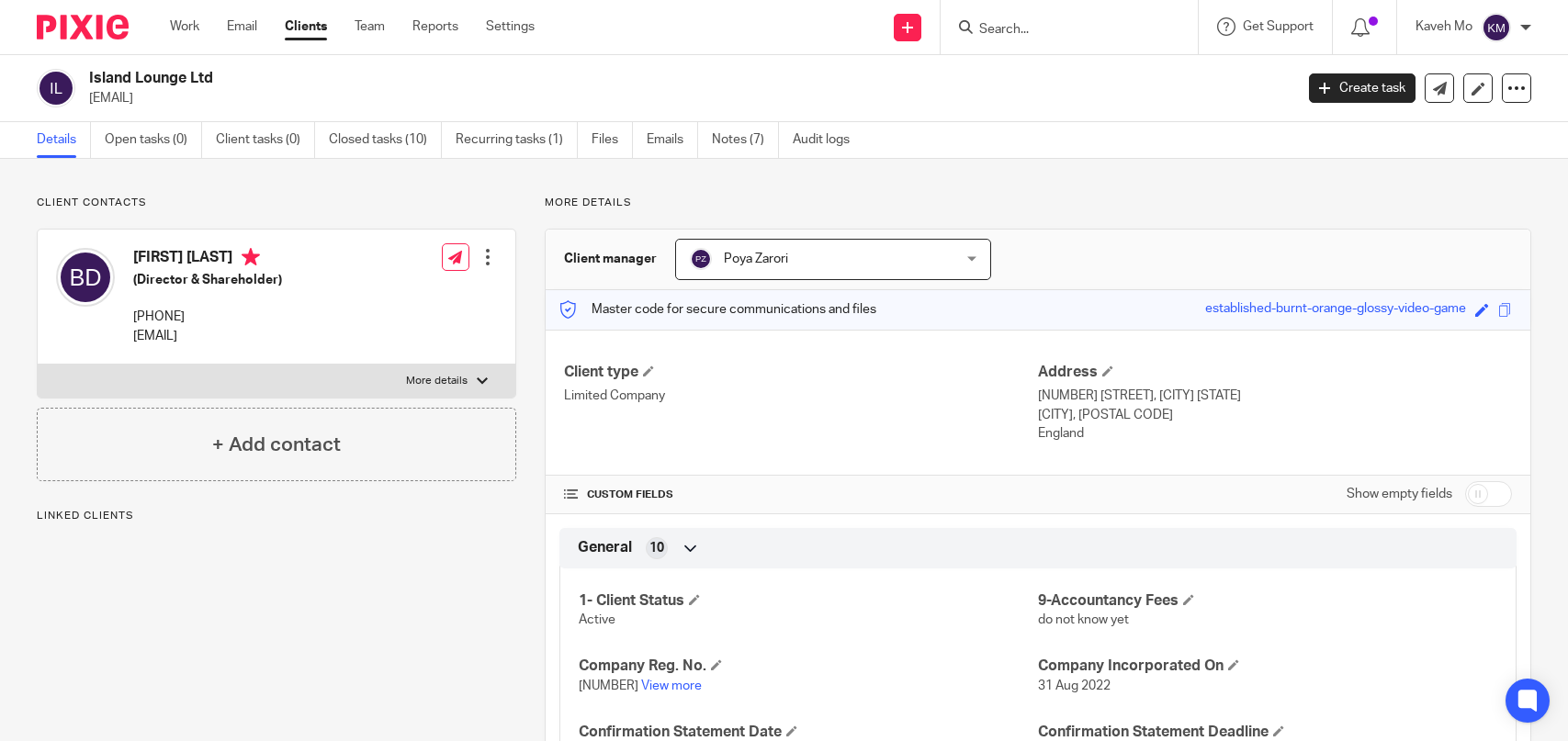 scroll, scrollTop: 0, scrollLeft: 0, axis: both 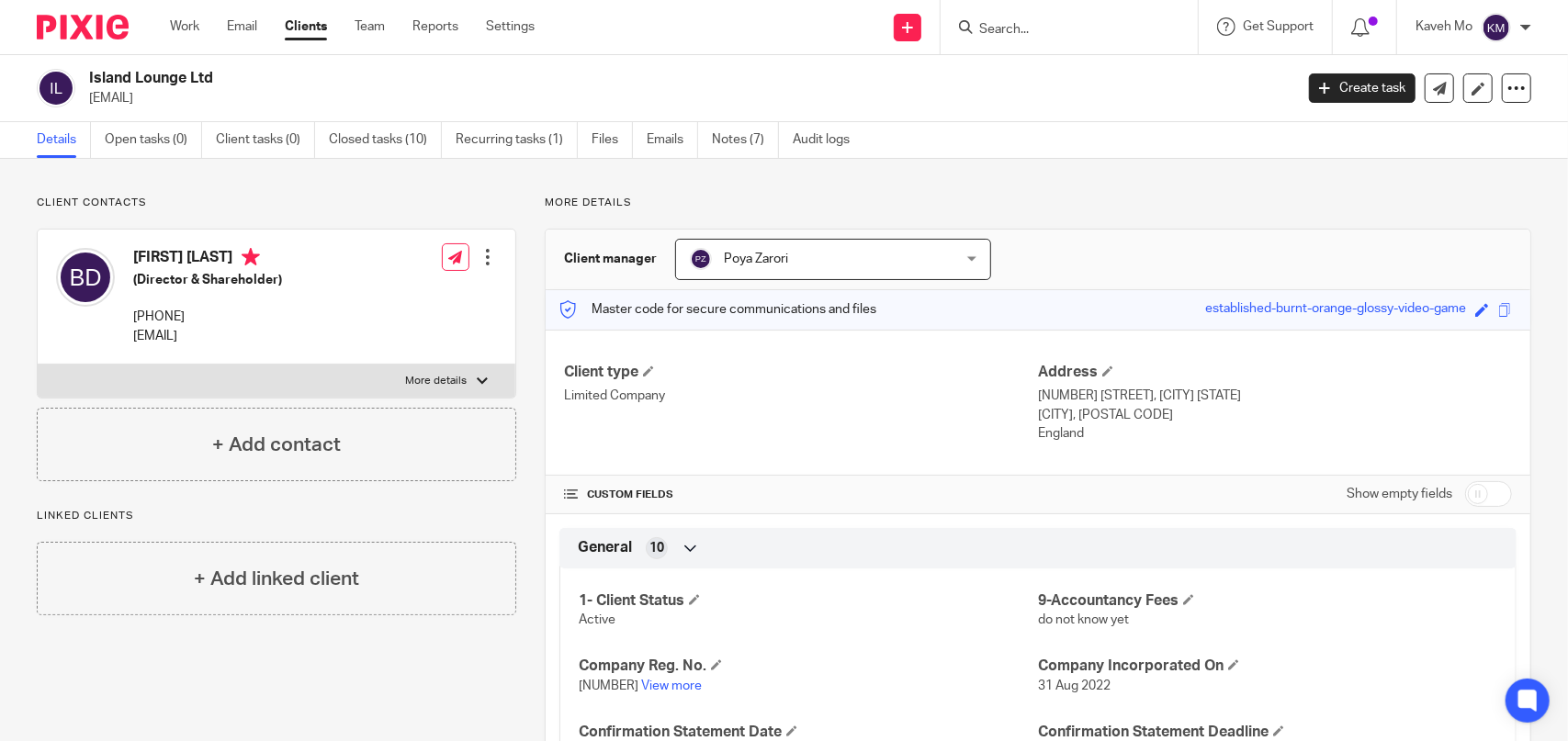 click at bounding box center (1060, 30) 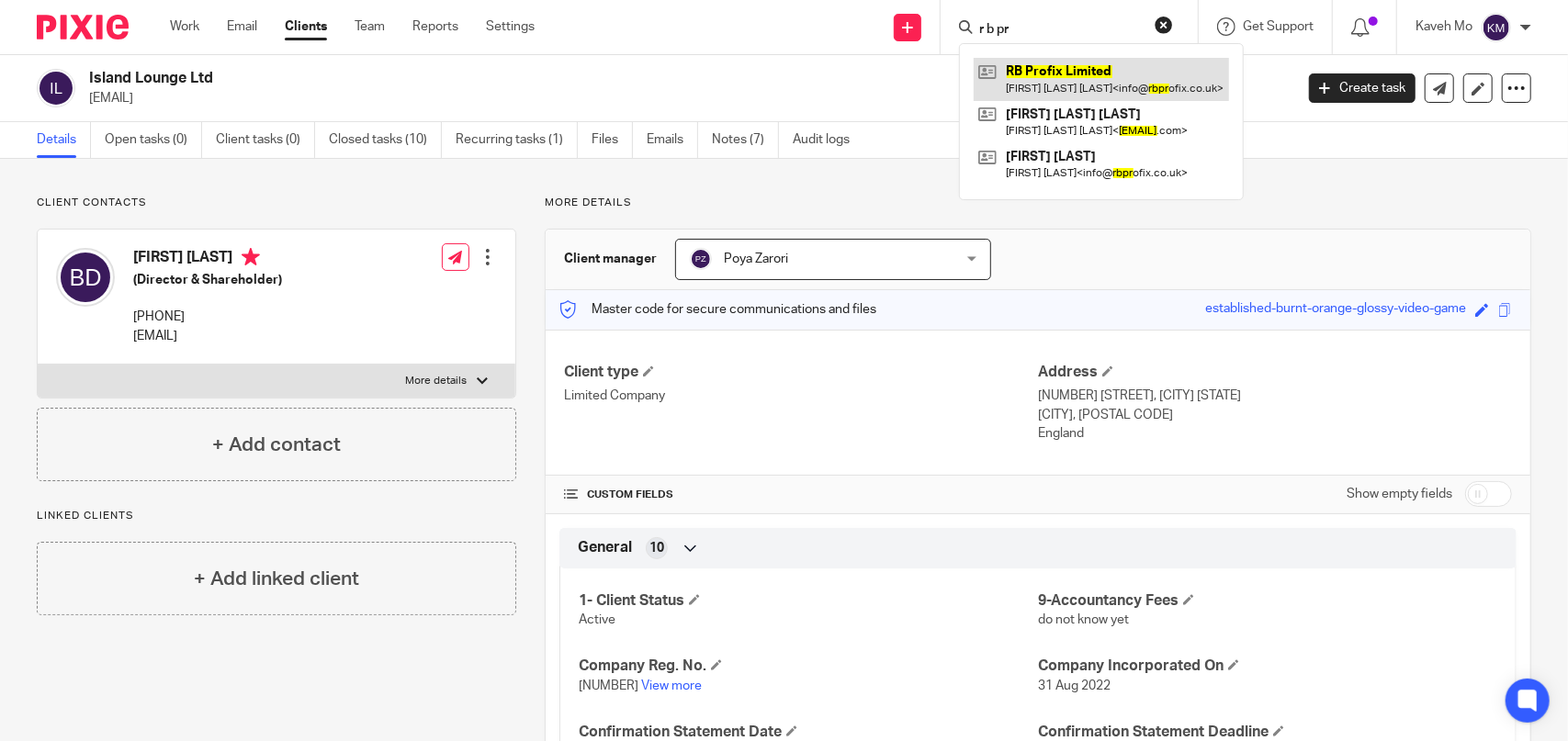 type on "r b pr" 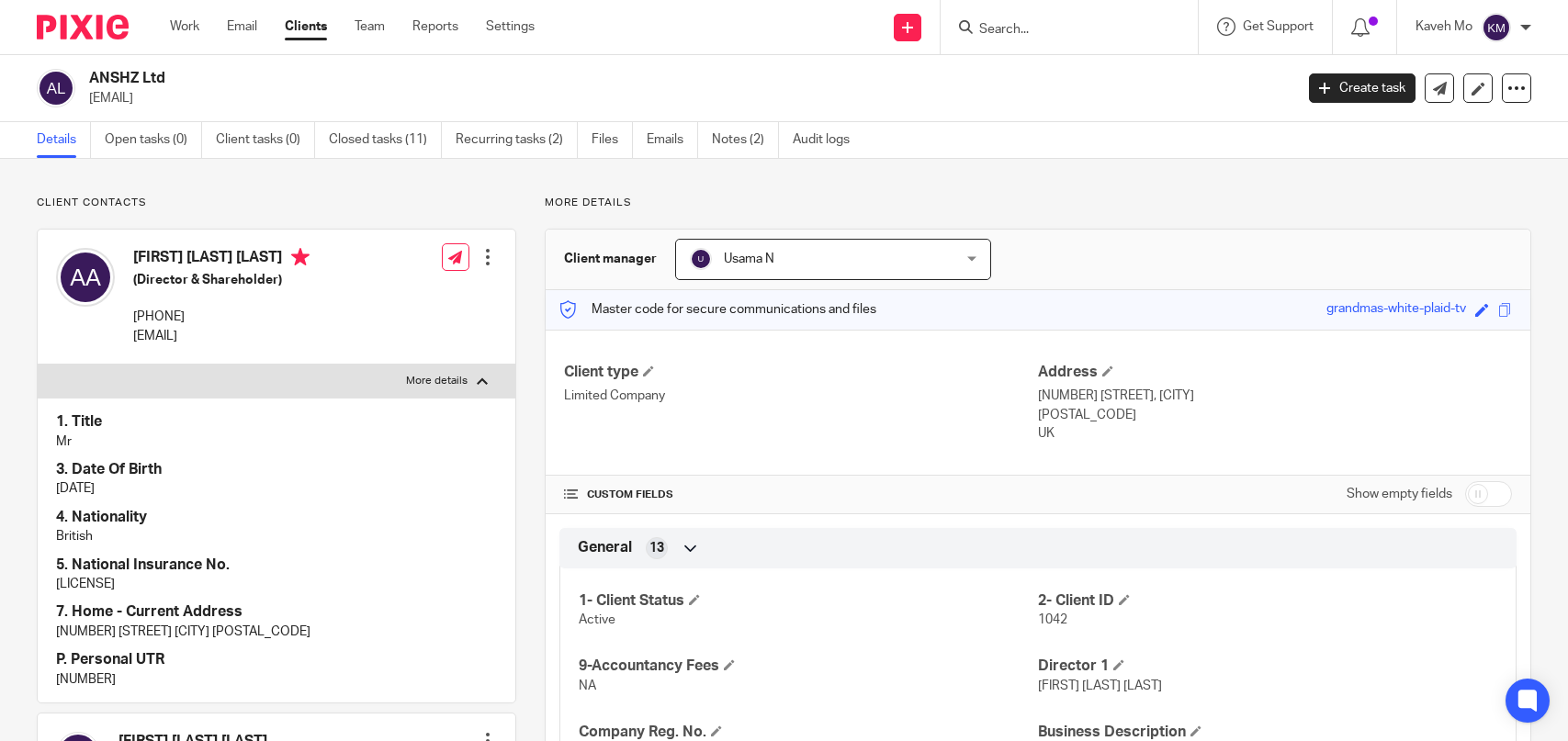 scroll, scrollTop: 0, scrollLeft: 0, axis: both 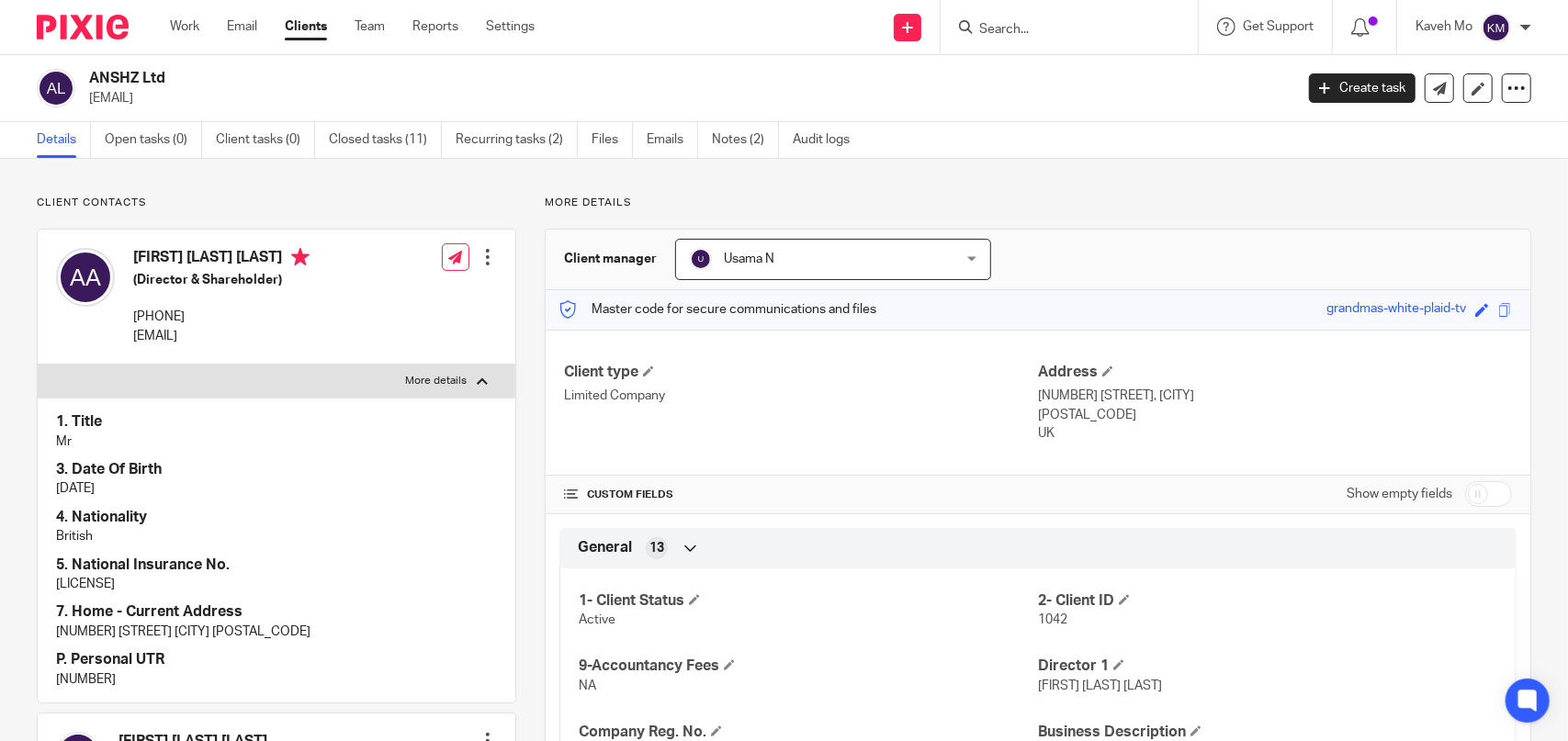 click at bounding box center [1060, 30] 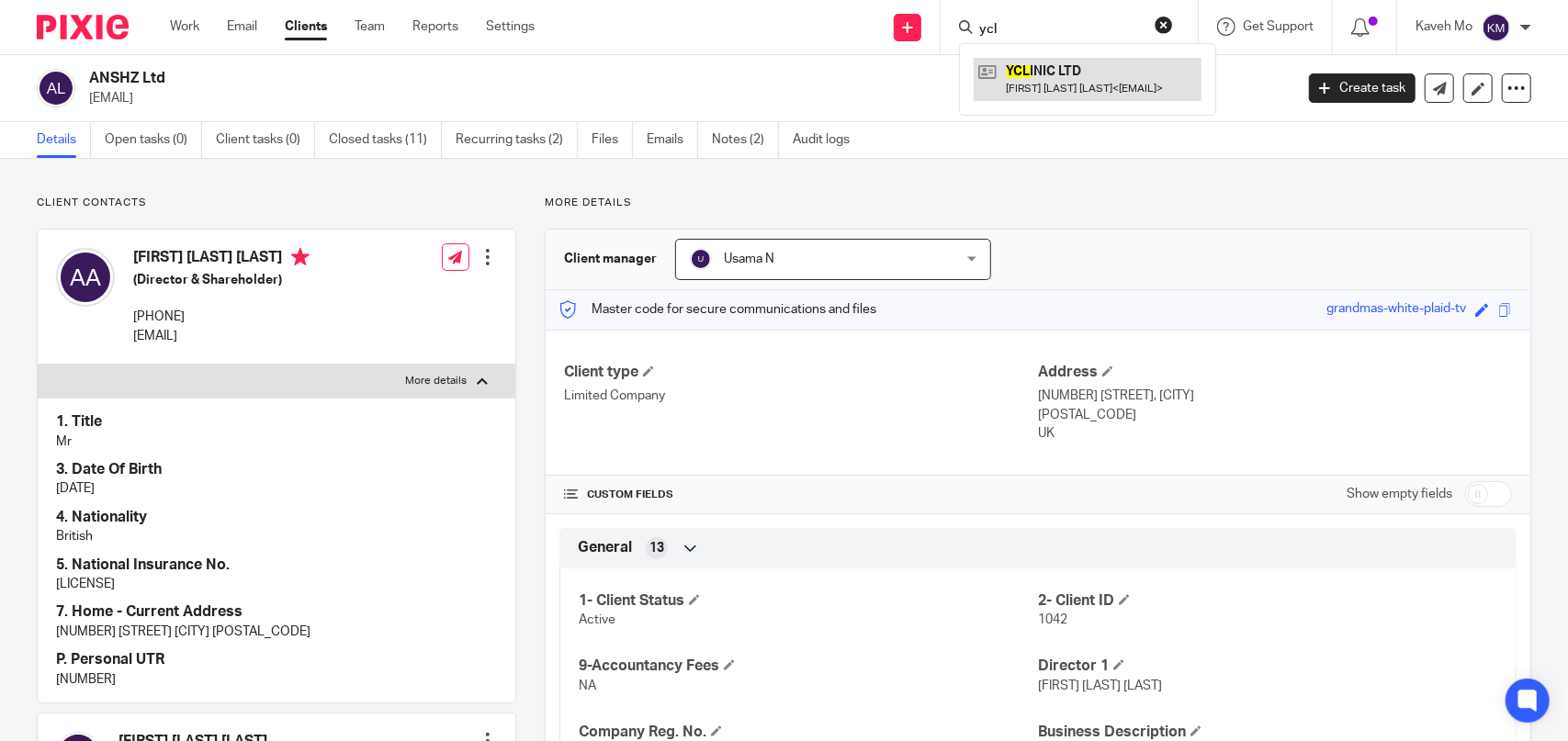 type on "ycl" 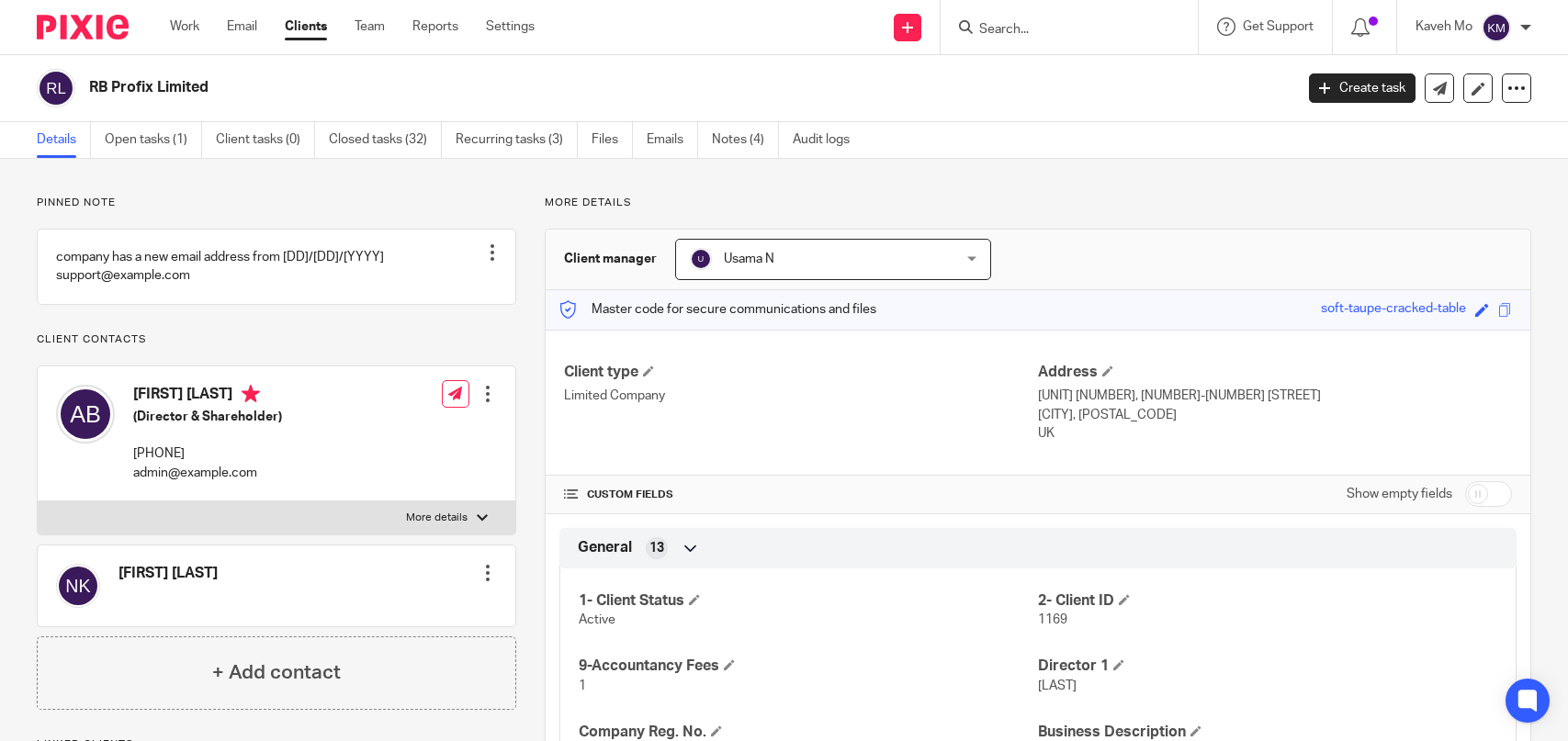 scroll, scrollTop: 0, scrollLeft: 0, axis: both 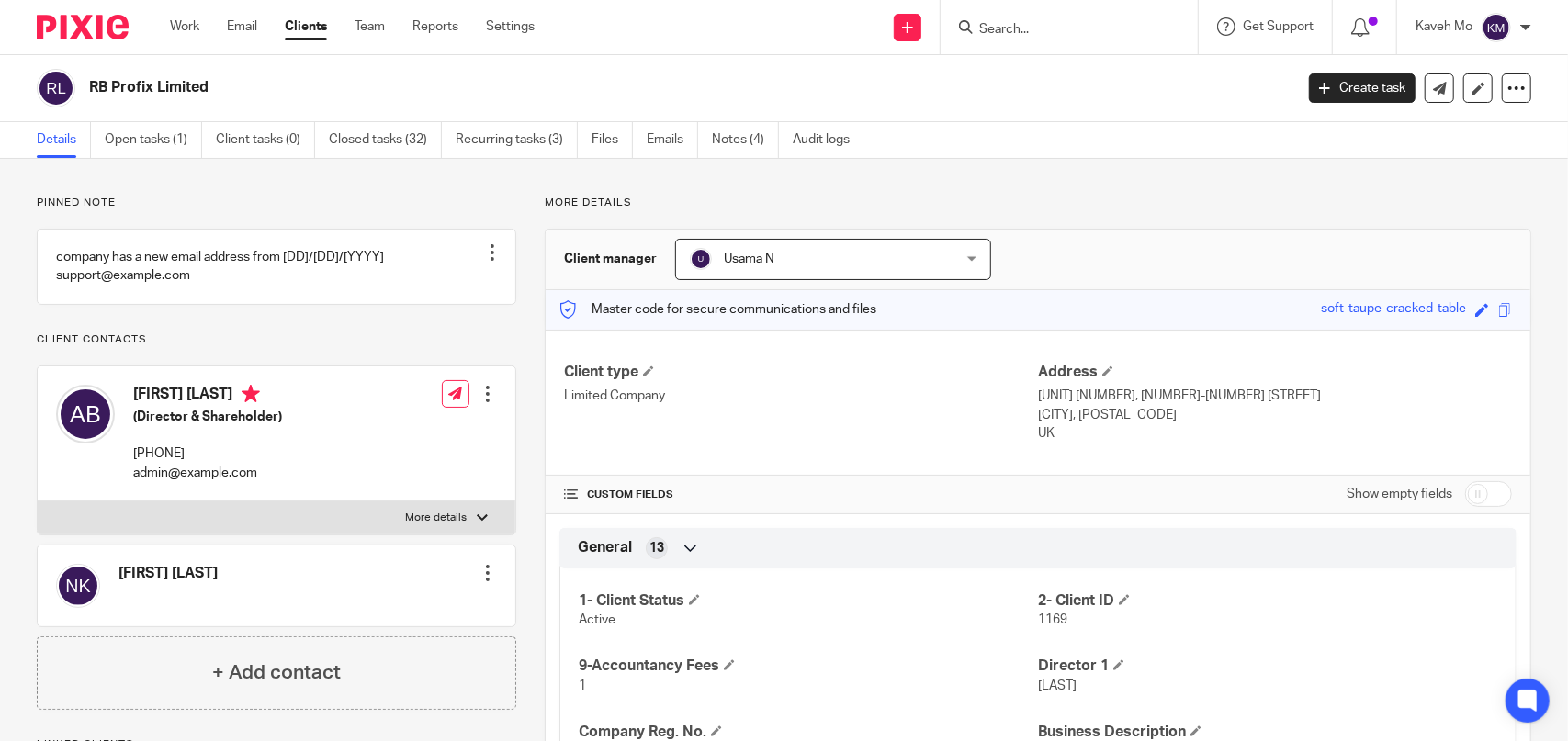 click at bounding box center [1060, 30] 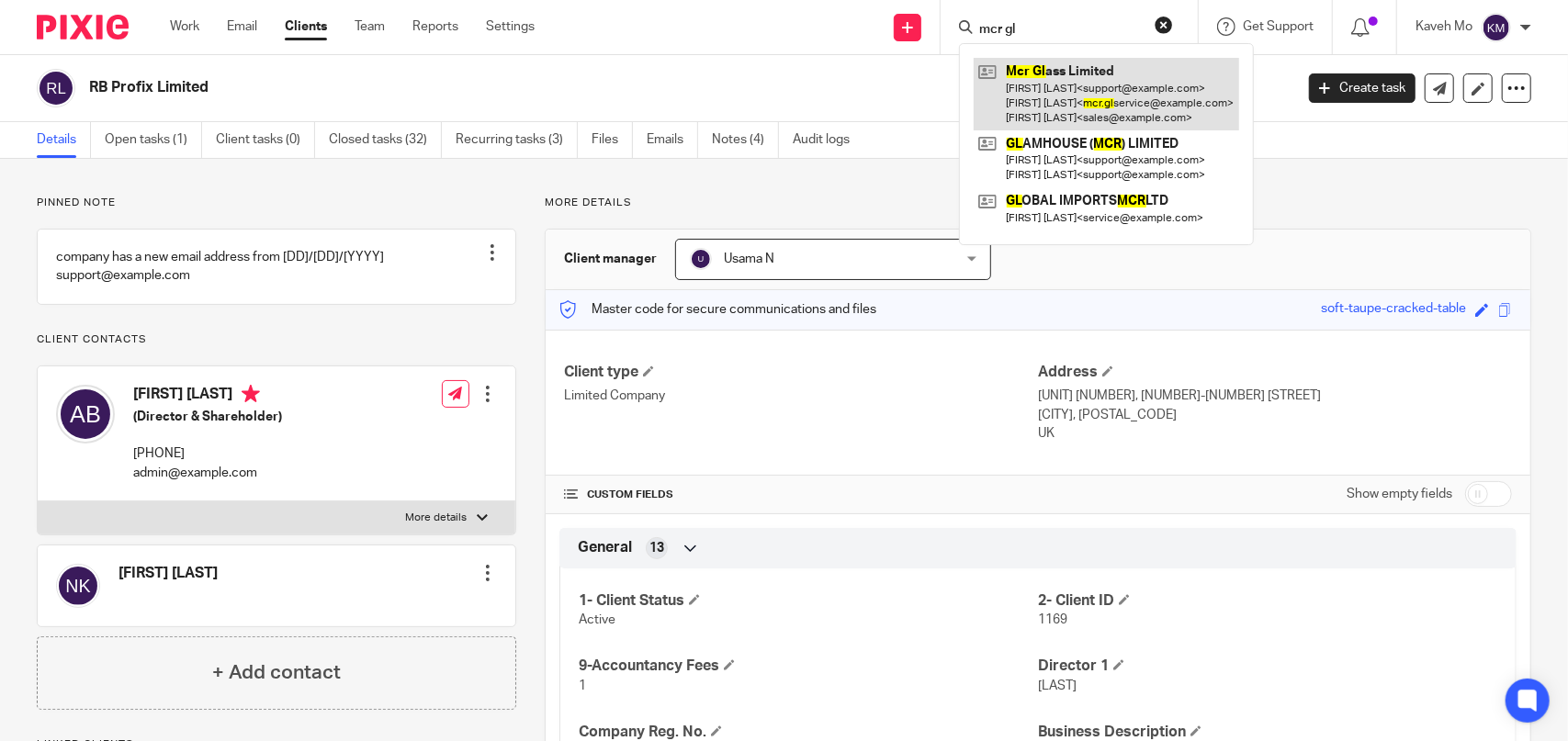 type on "mcr gl" 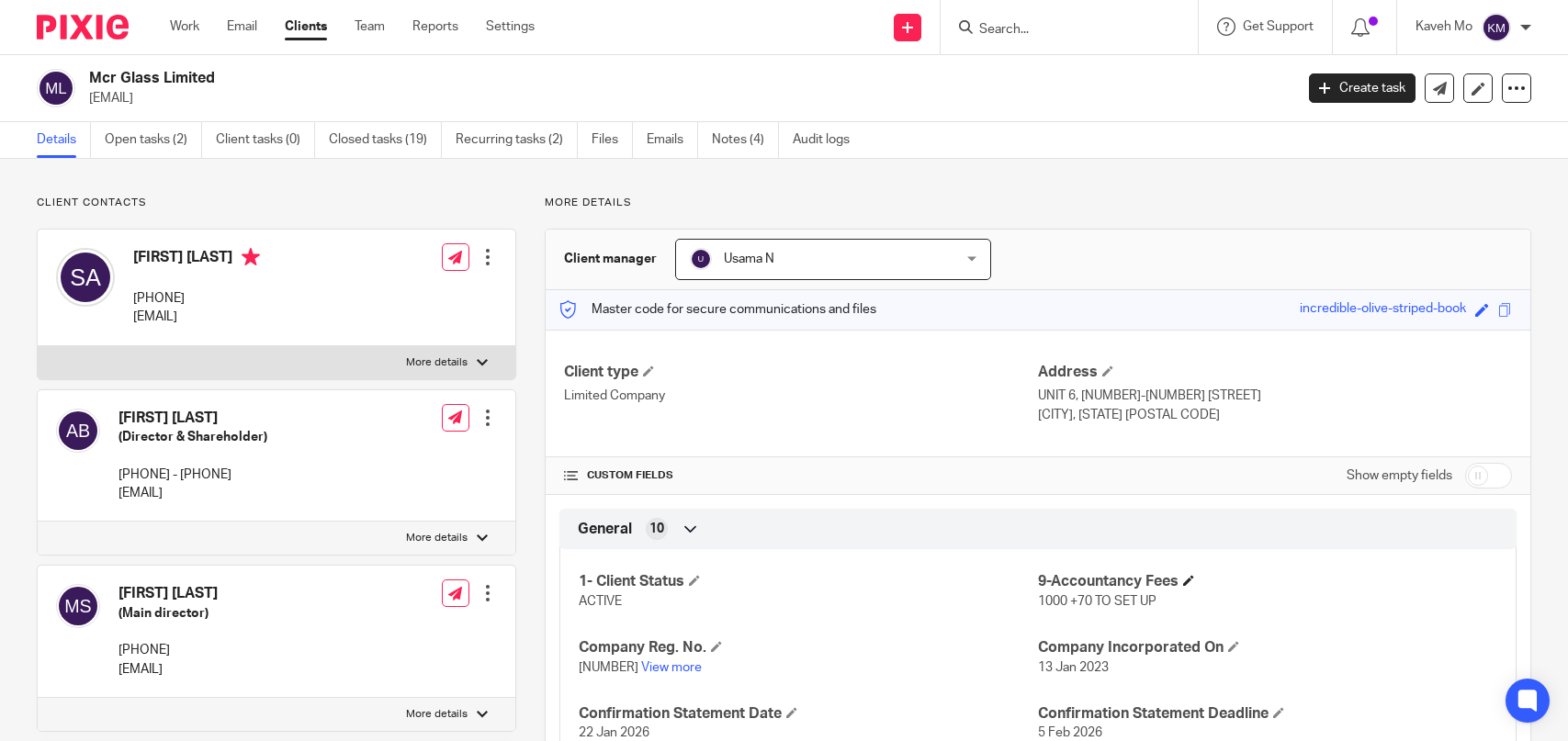 scroll, scrollTop: 0, scrollLeft: 0, axis: both 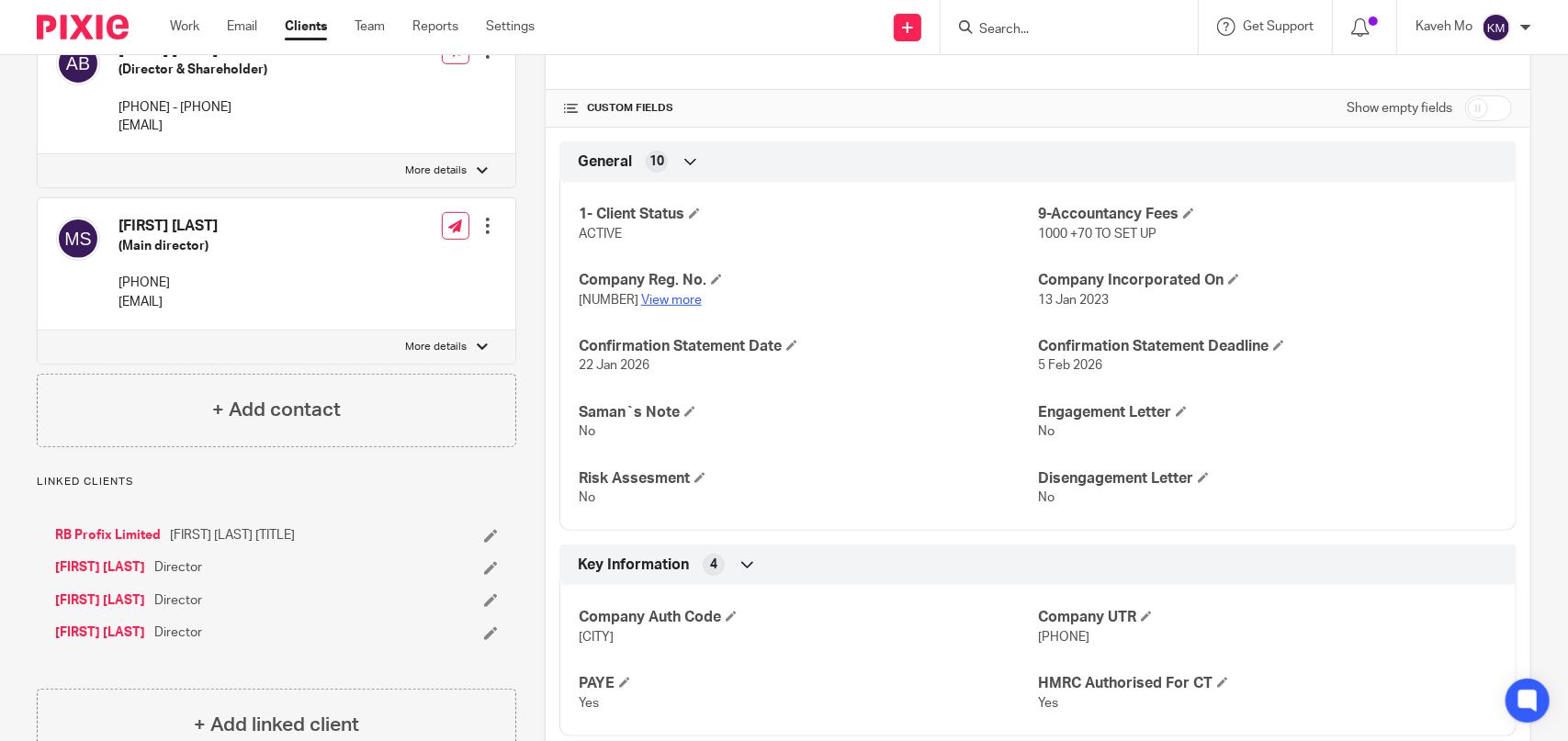 click on "View more" at bounding box center (671, 300) 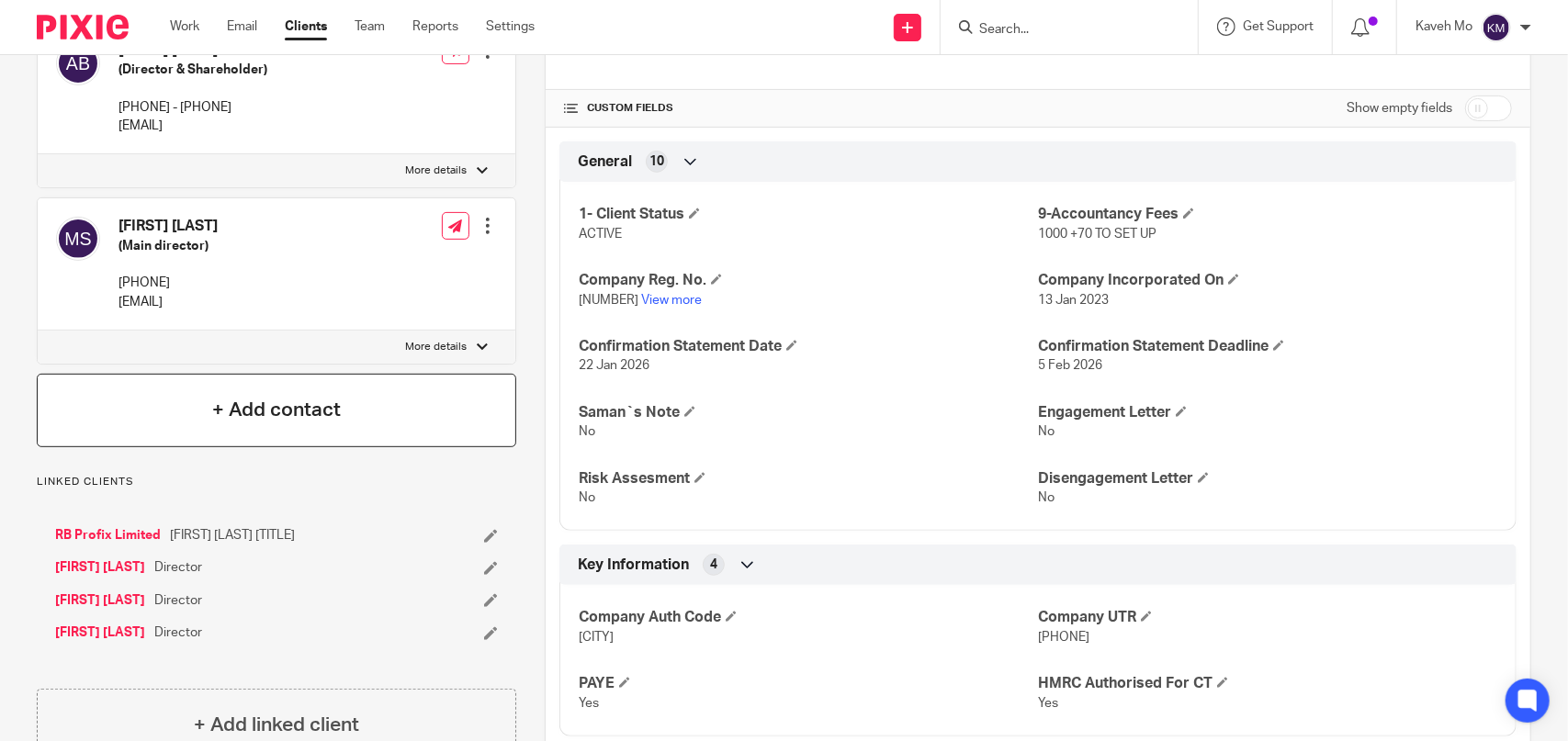 scroll, scrollTop: 0, scrollLeft: 0, axis: both 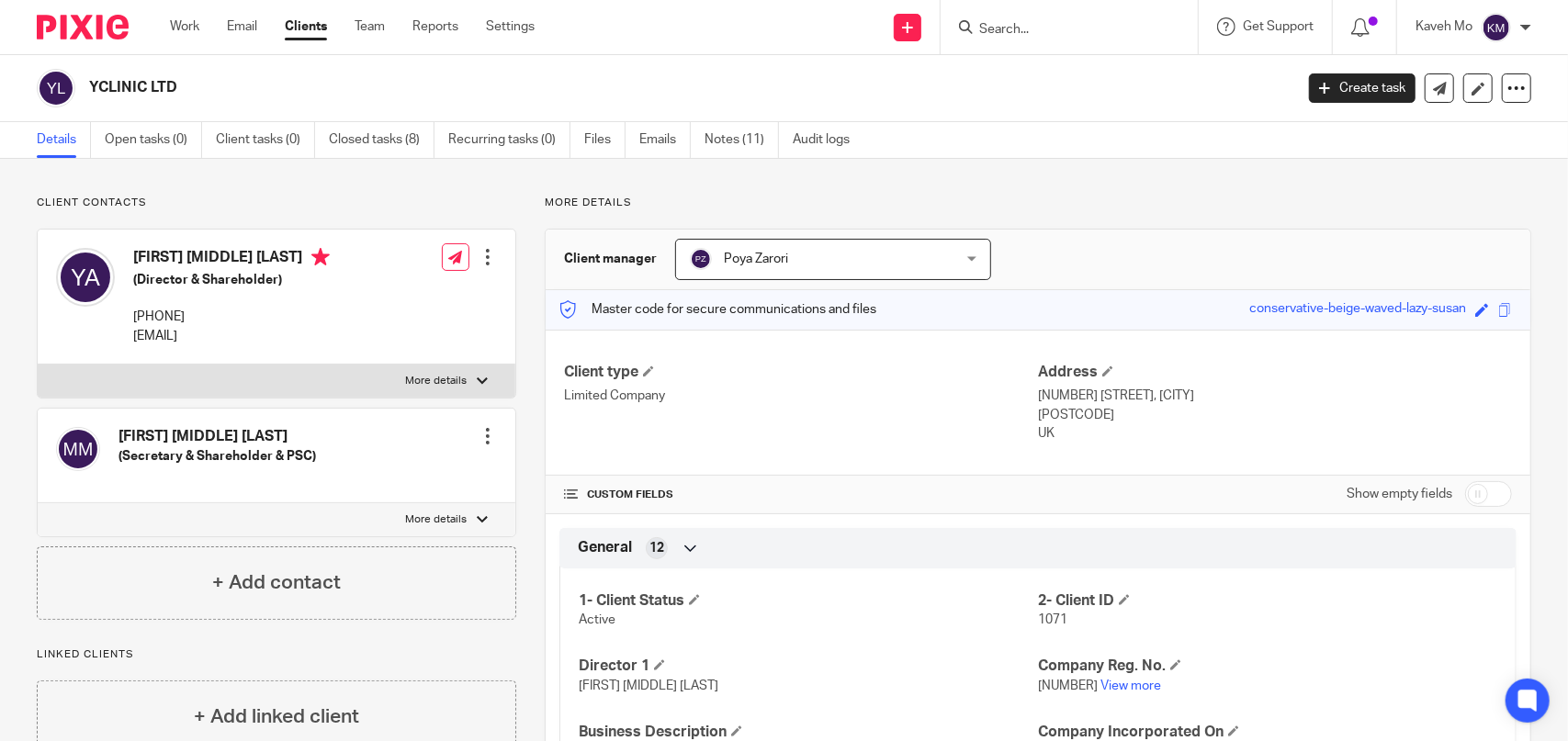 click on "Client contacts
[FIRST] [LAST] [INITIAL]
(Secretary & Shareholder & PSC)
Edit contact
Create client from contact
Export data
Make primary
CC in auto emails" at bounding box center [784, 1172] 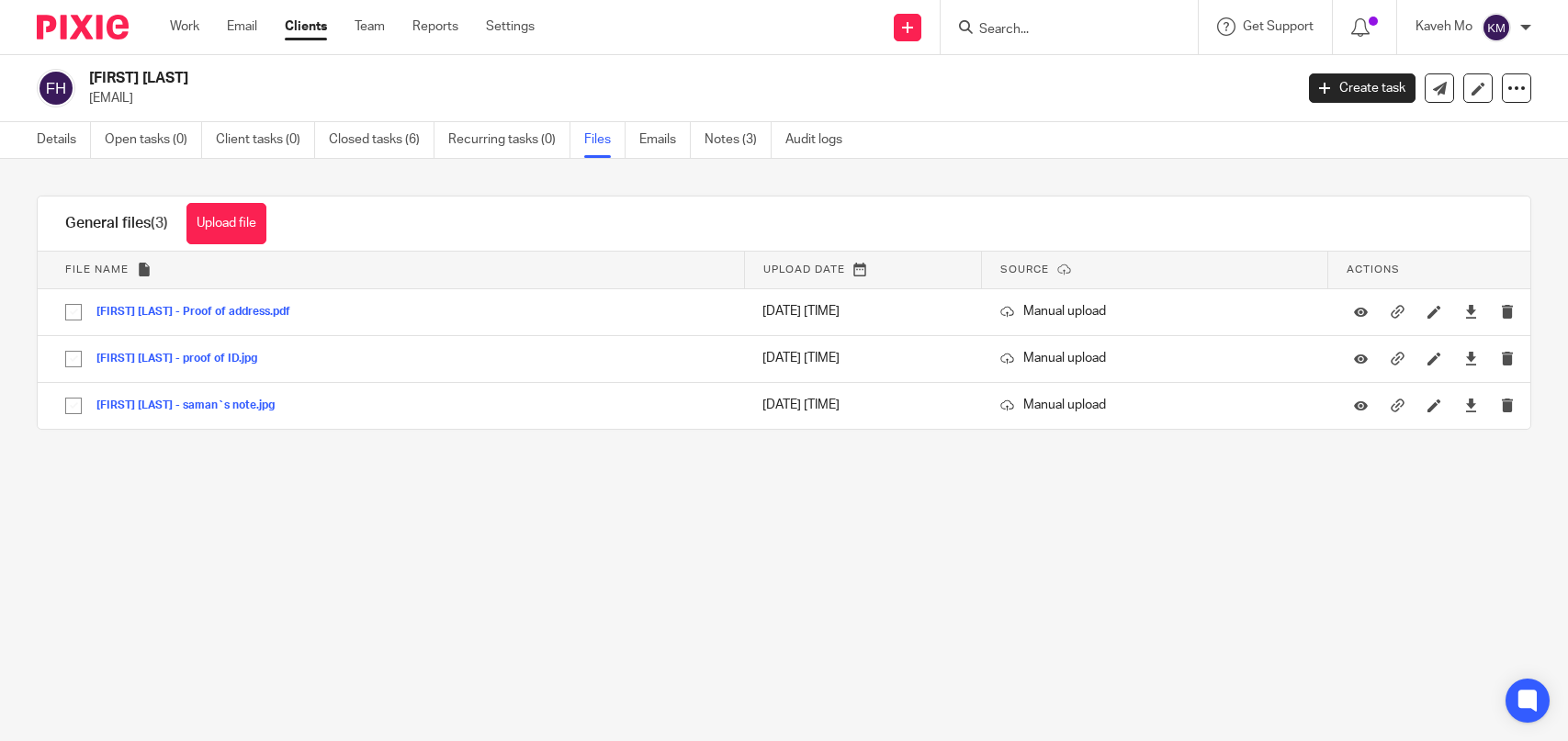 scroll, scrollTop: 0, scrollLeft: 0, axis: both 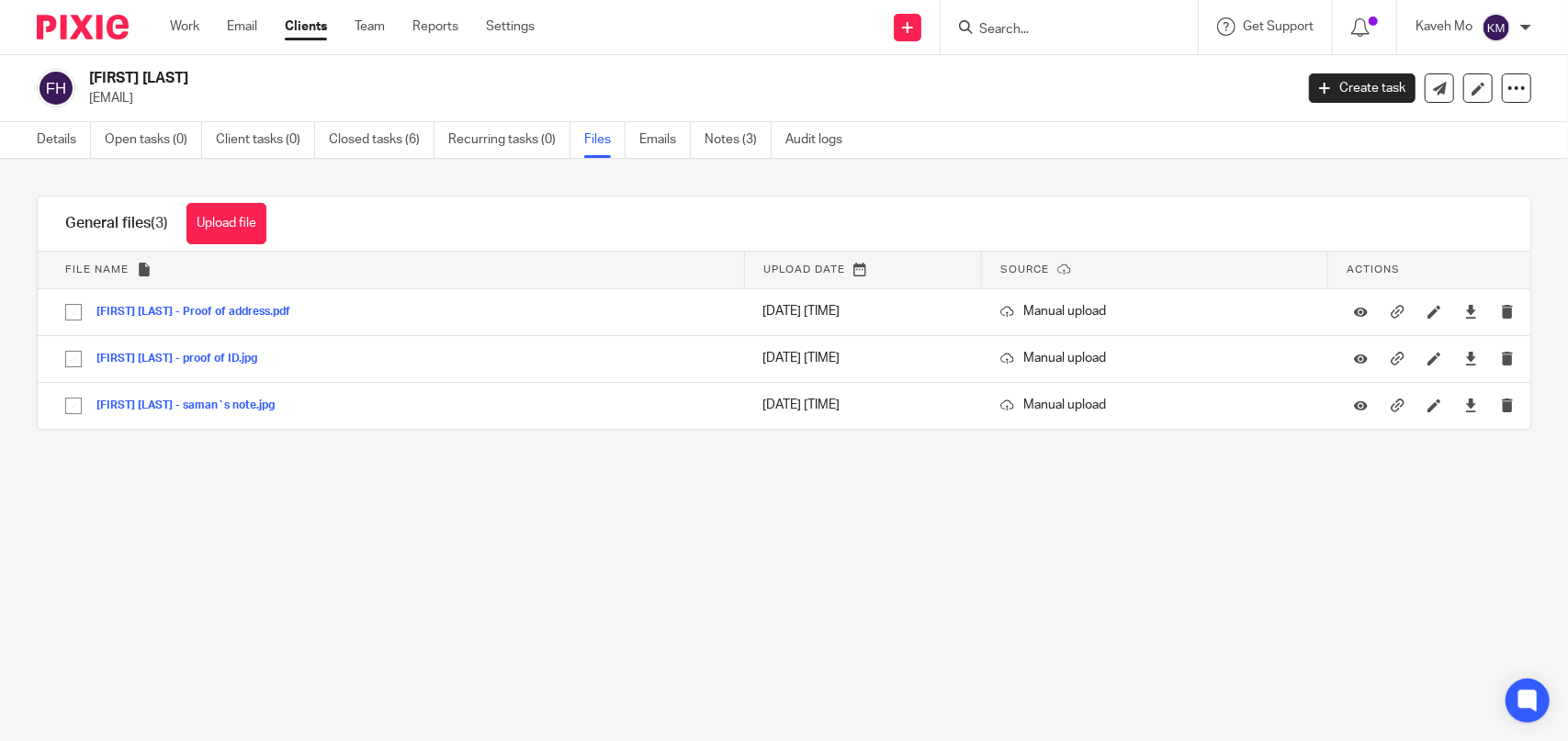 click at bounding box center (1060, 30) 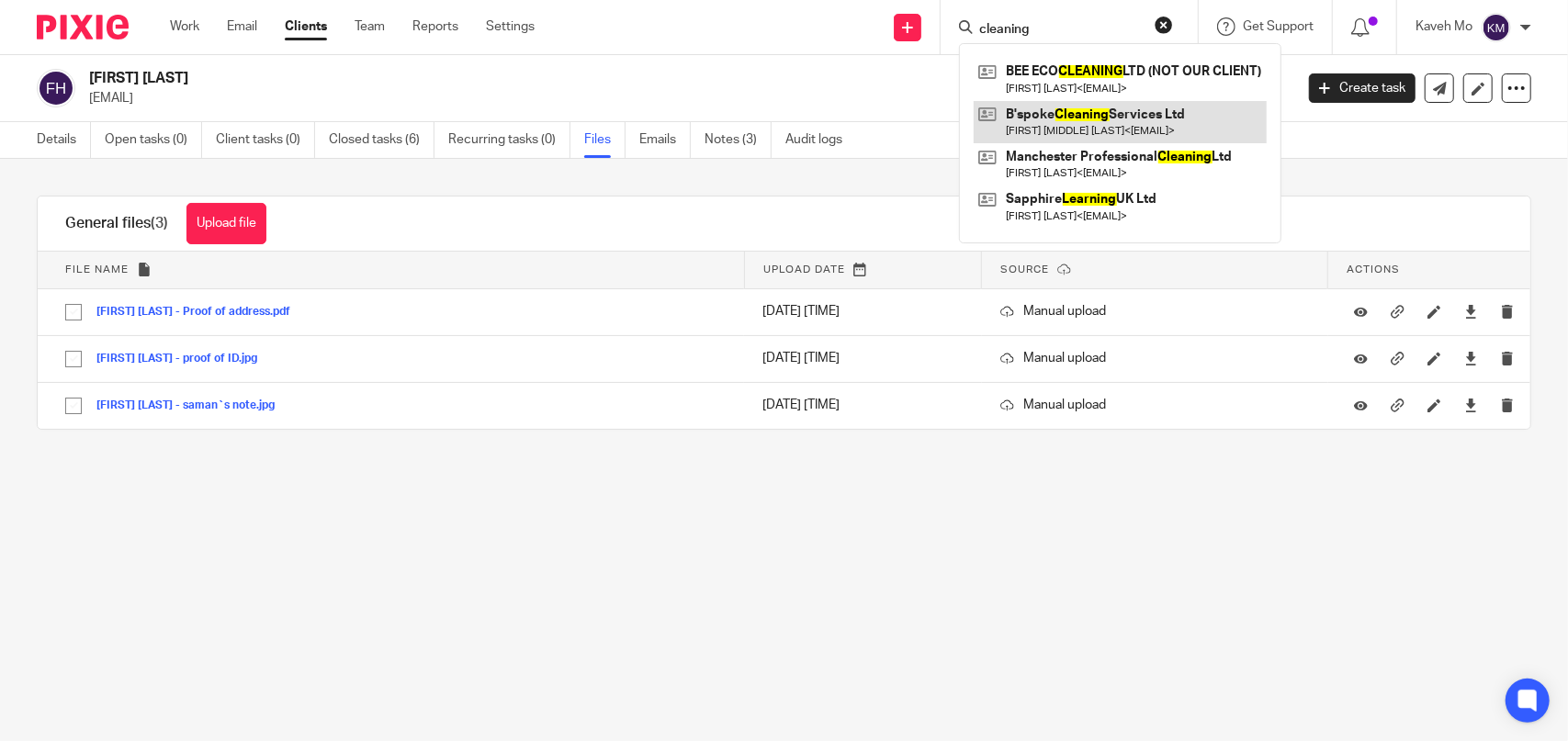 type on "cleaning" 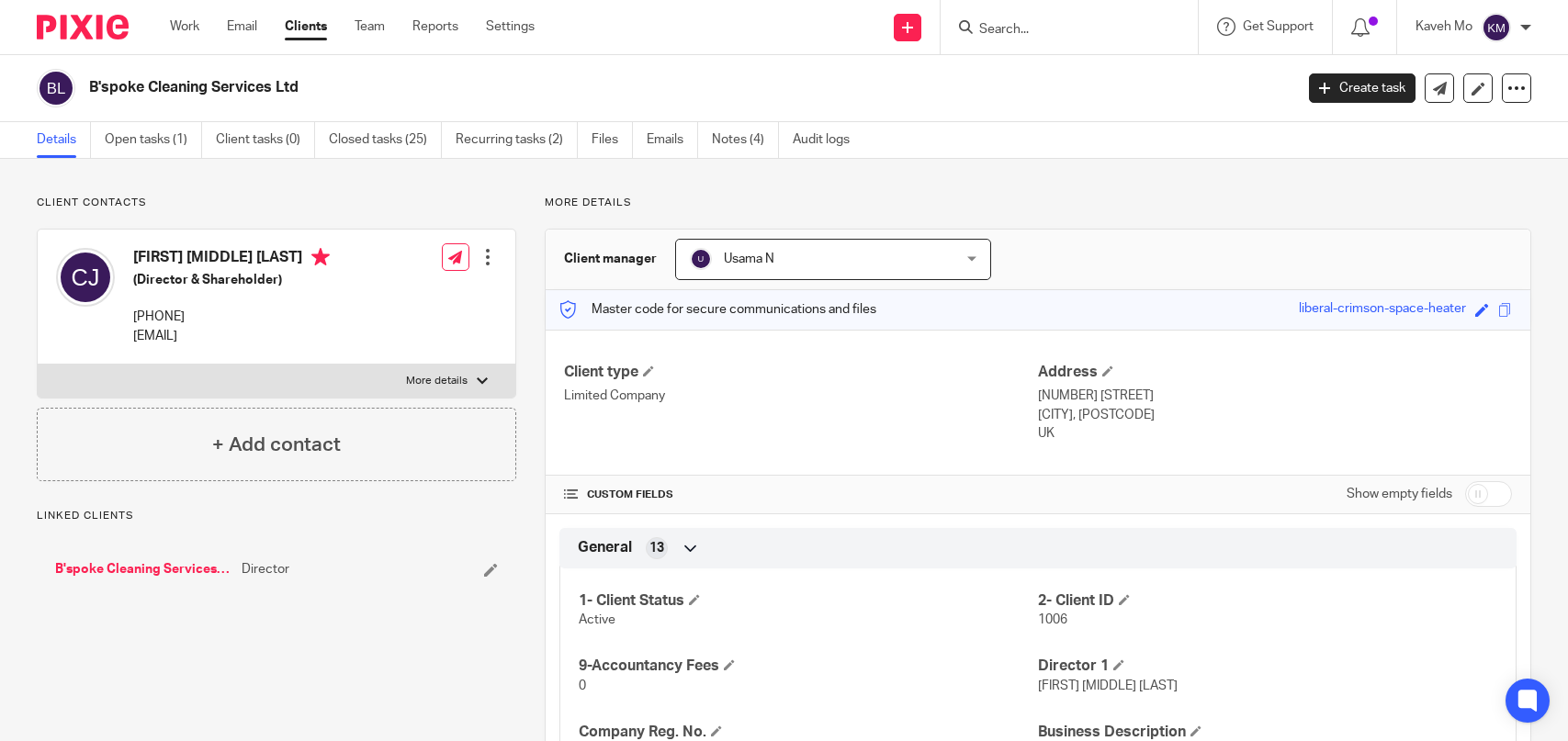 scroll, scrollTop: 0, scrollLeft: 0, axis: both 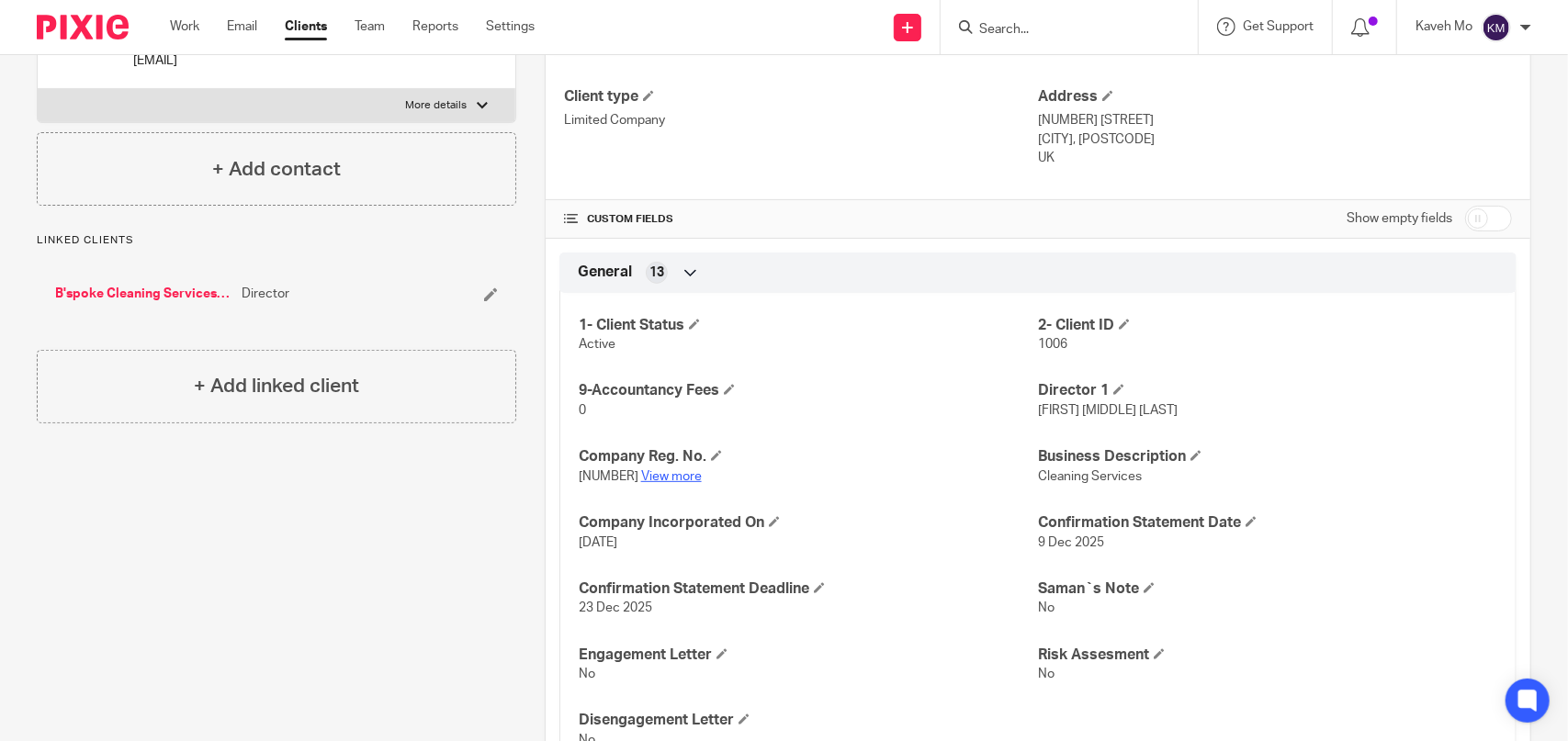 click on "View more" at bounding box center [671, 477] 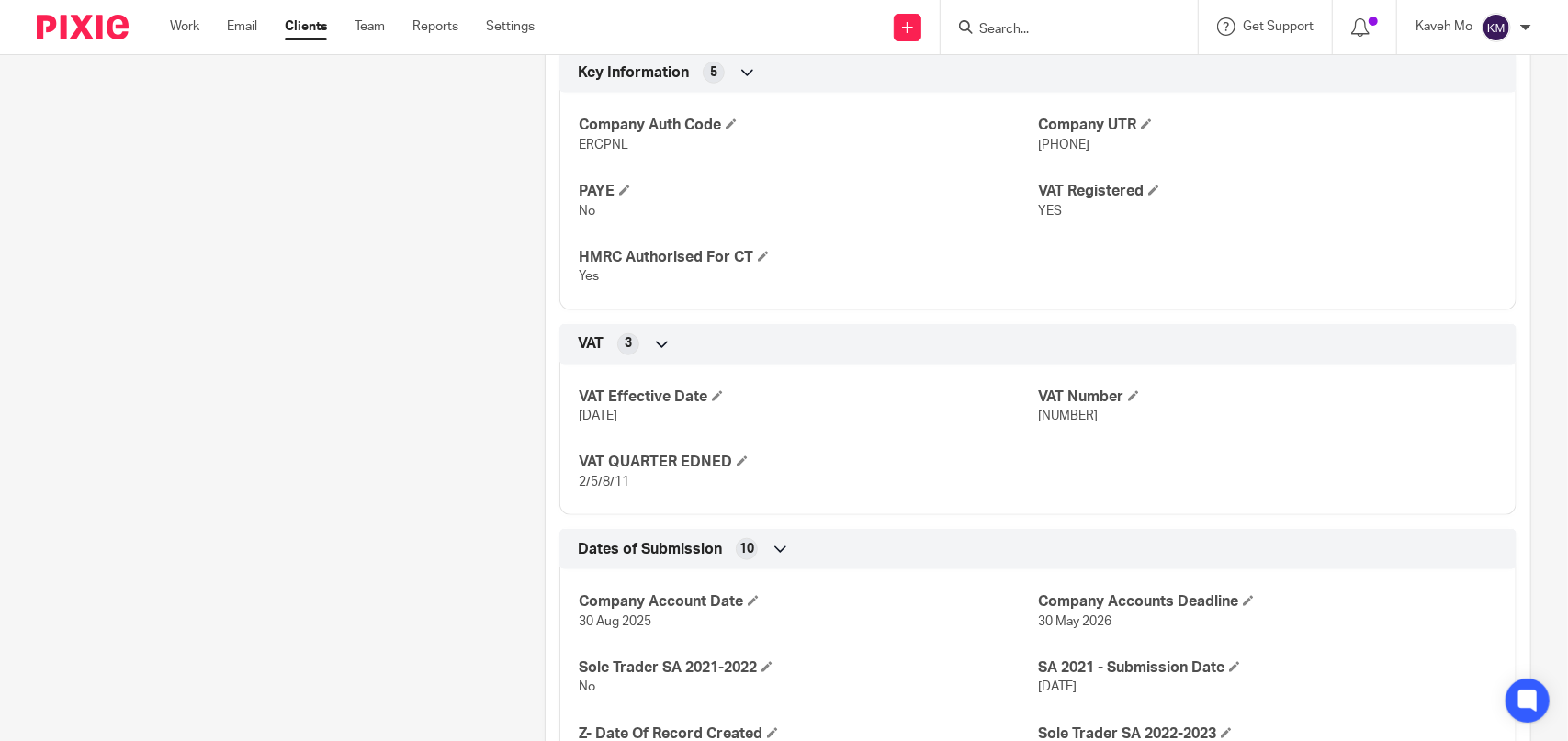 scroll, scrollTop: 551, scrollLeft: 0, axis: vertical 